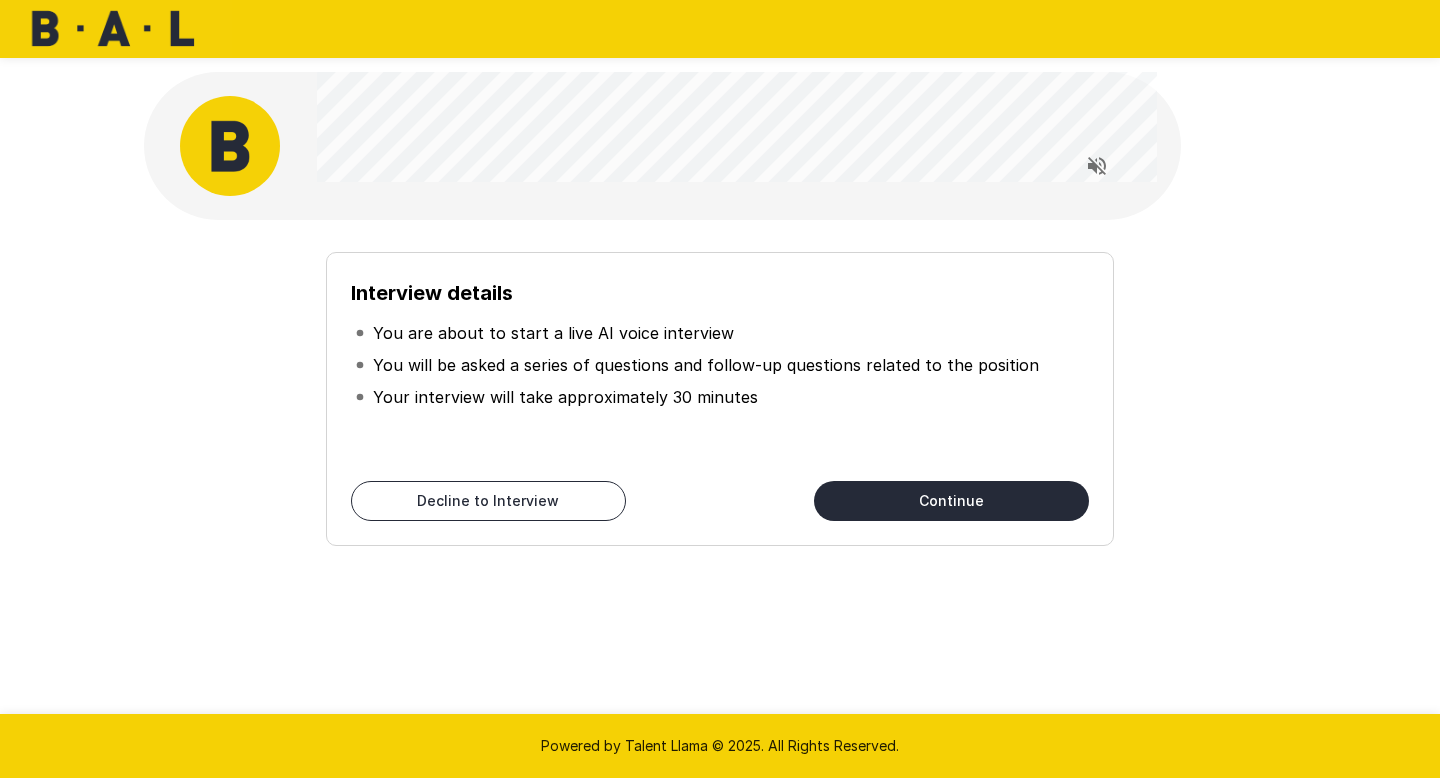 scroll, scrollTop: 0, scrollLeft: 0, axis: both 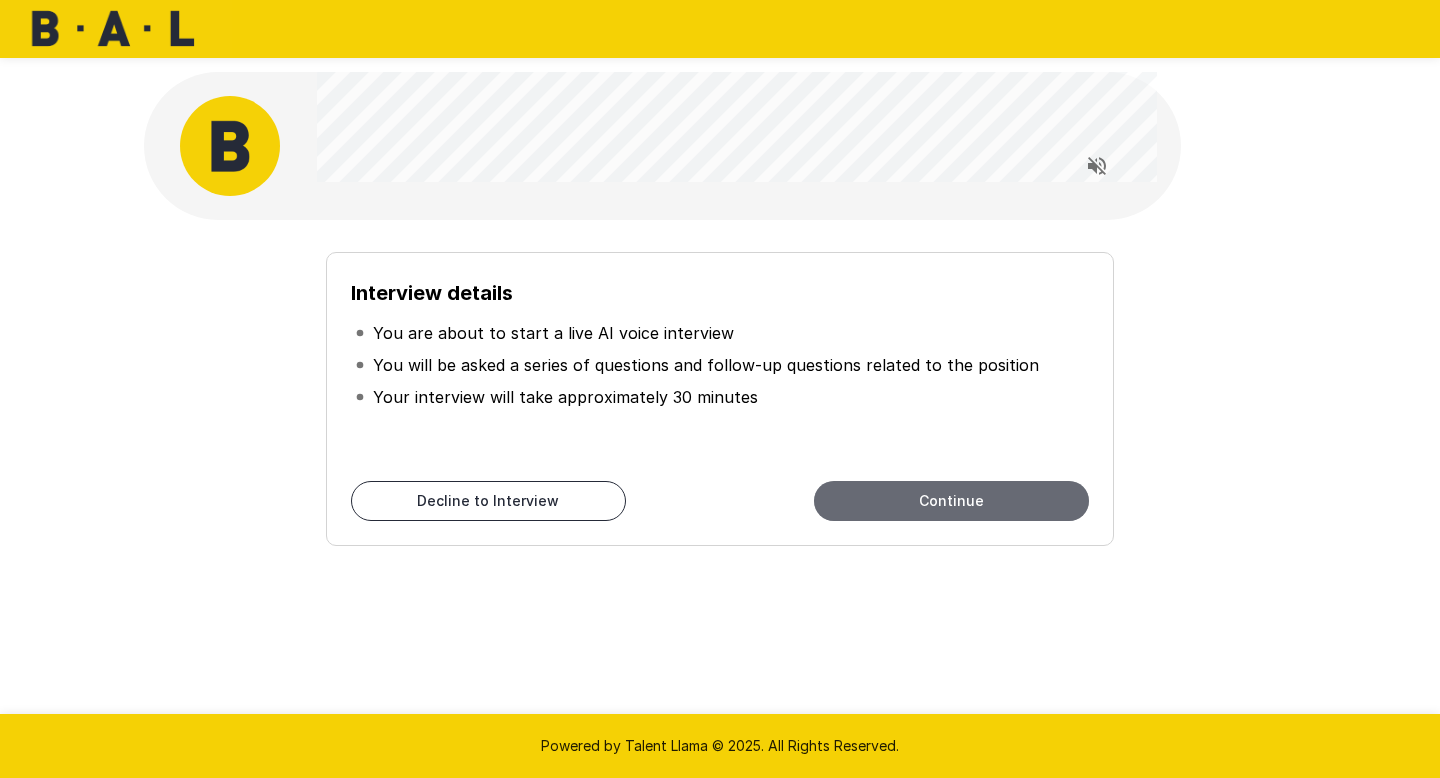 click on "Continue" at bounding box center [951, 501] 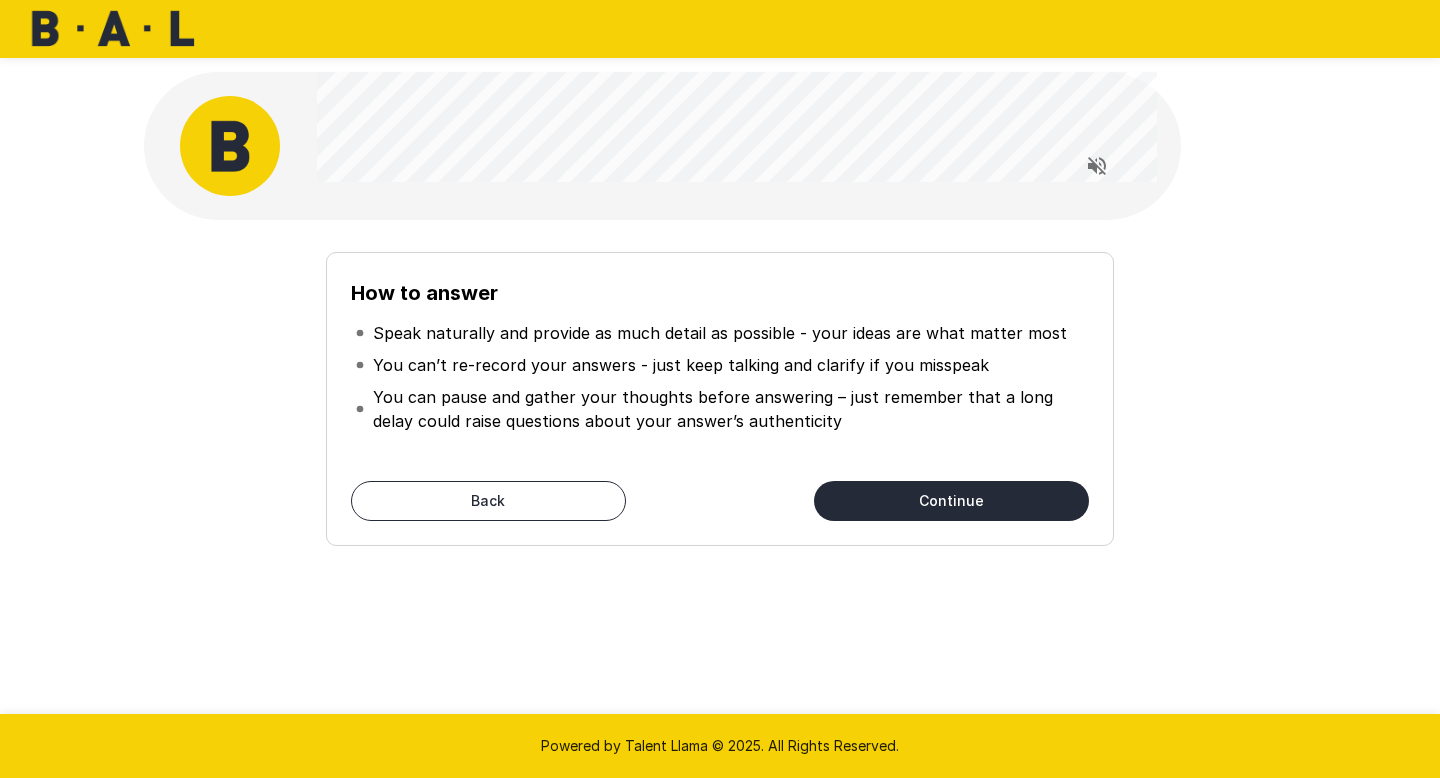 click on "Continue" at bounding box center [951, 501] 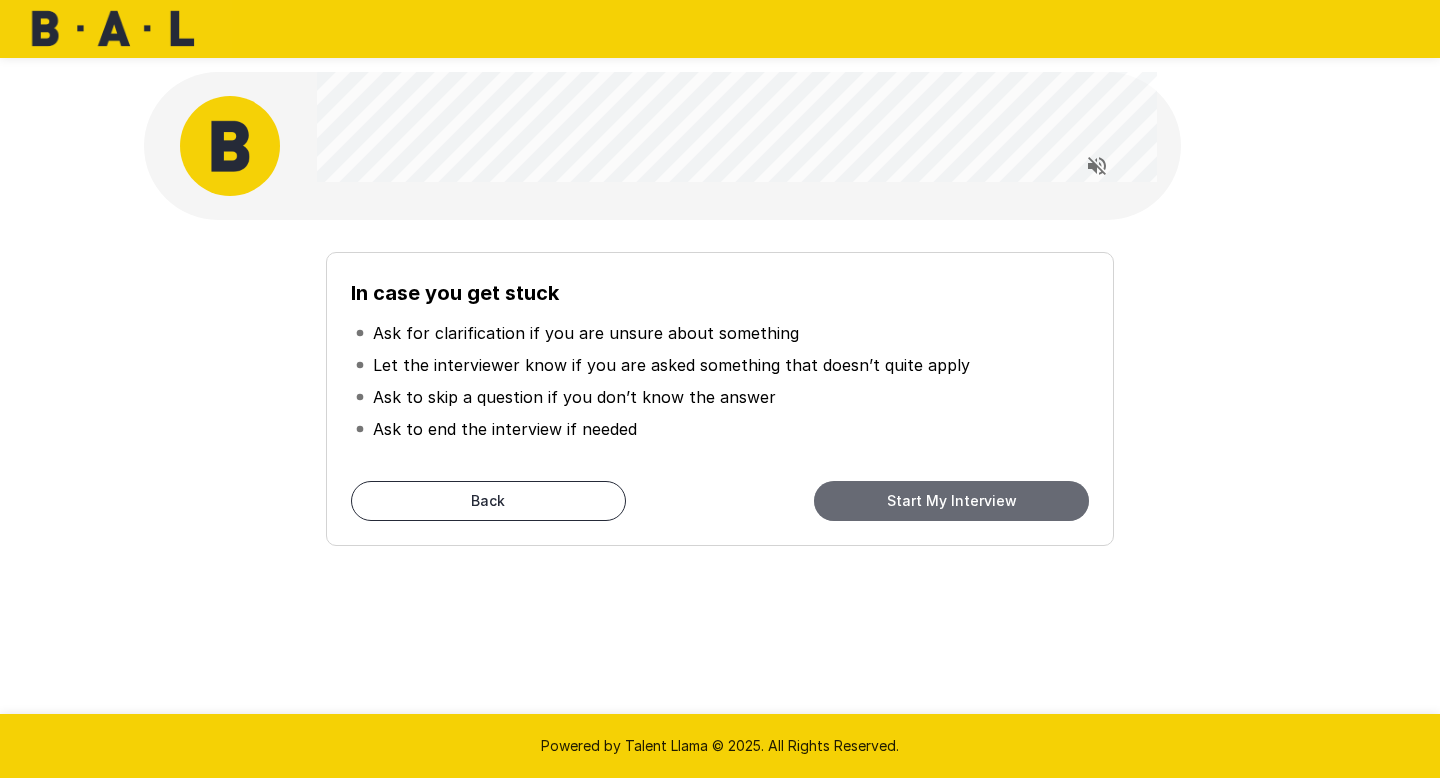 click on "Start My Interview" at bounding box center (951, 501) 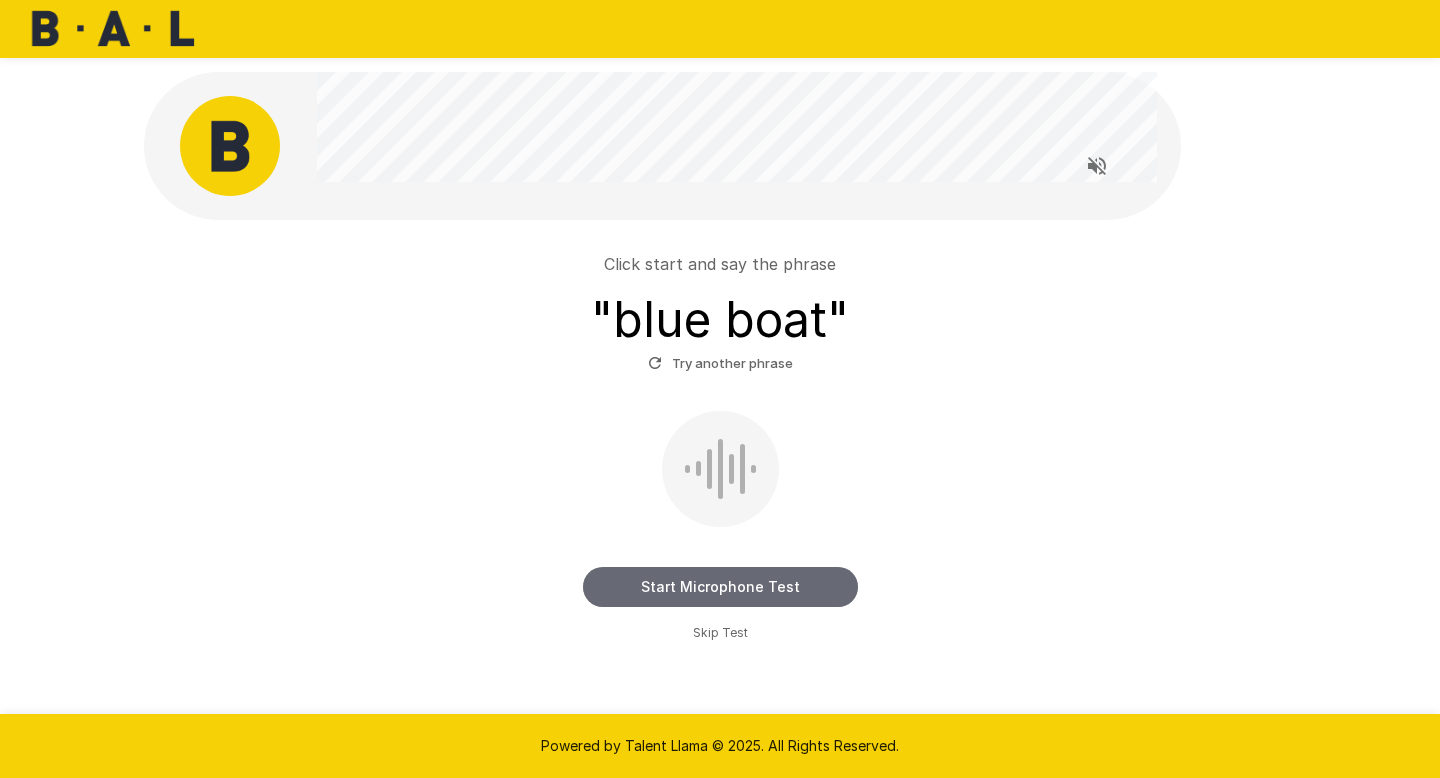 click on "Start Microphone Test" at bounding box center (720, 587) 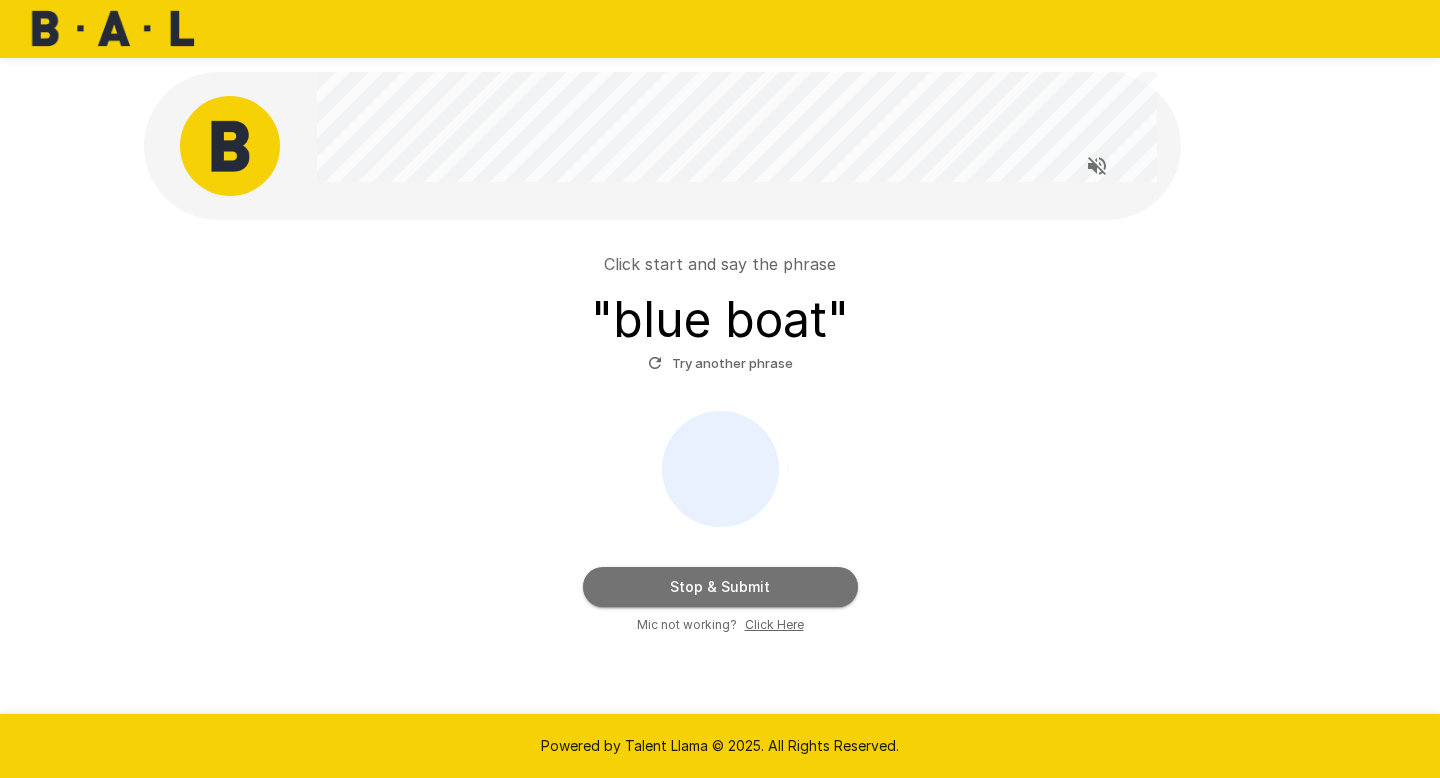 click on "Stop & Submit" at bounding box center (720, 587) 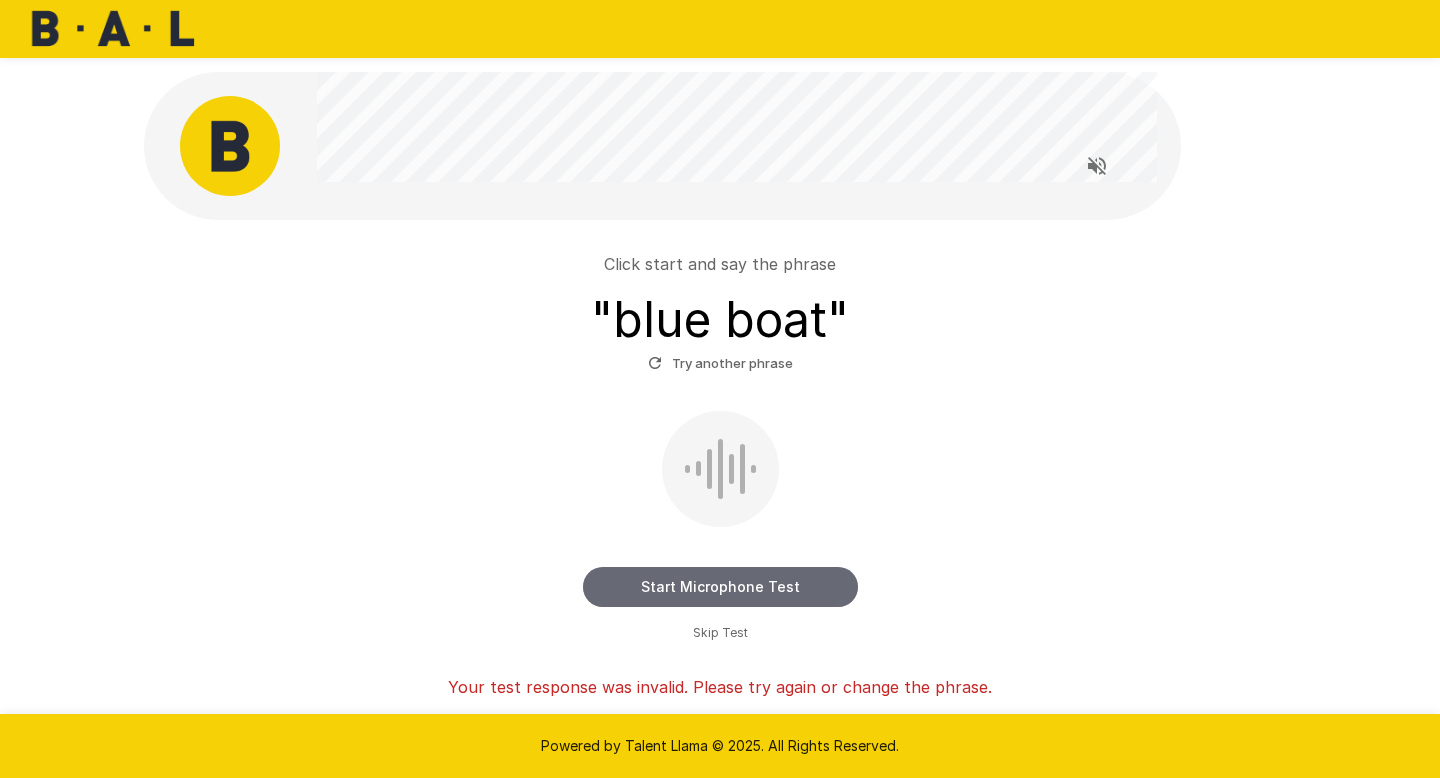 click on "Start Microphone Test" at bounding box center [720, 587] 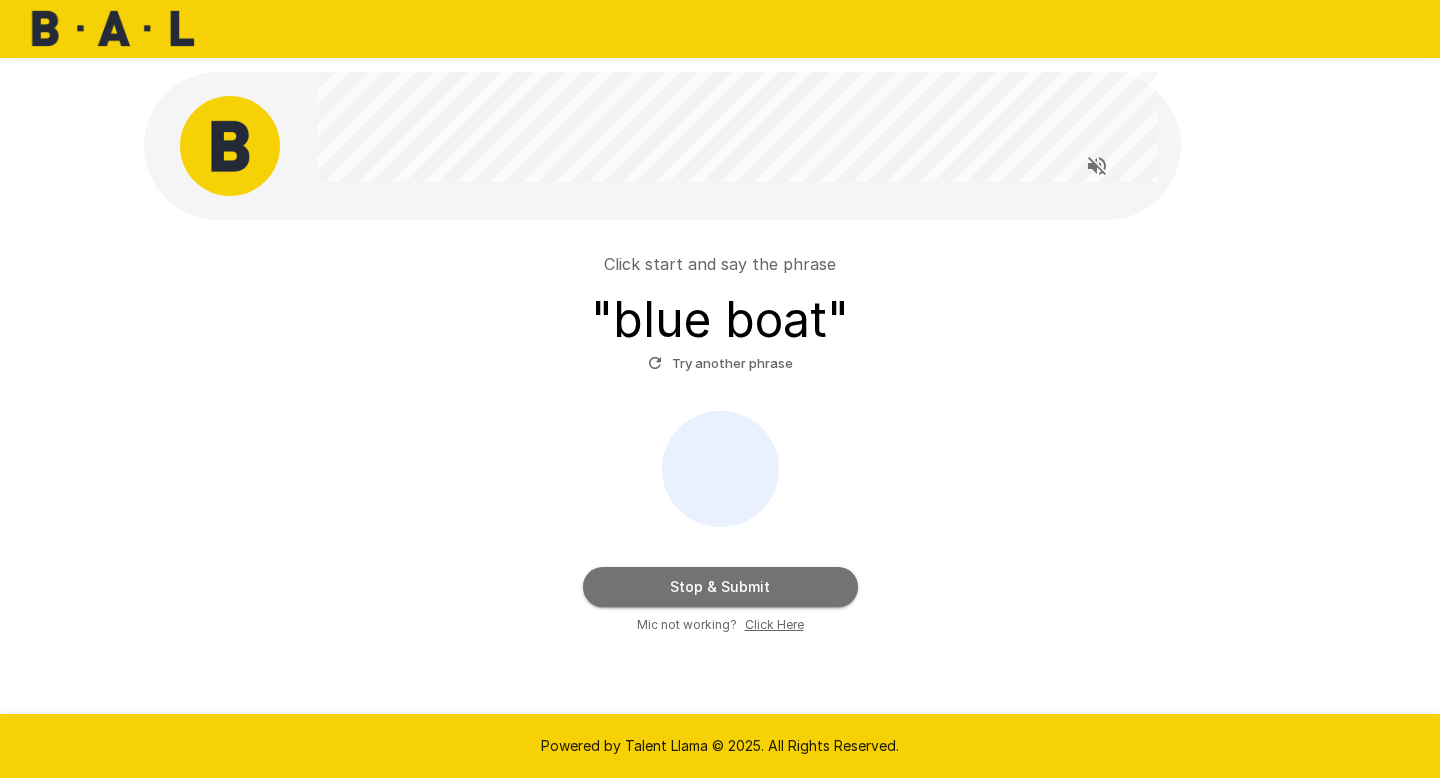 click on "Stop & Submit" at bounding box center [720, 587] 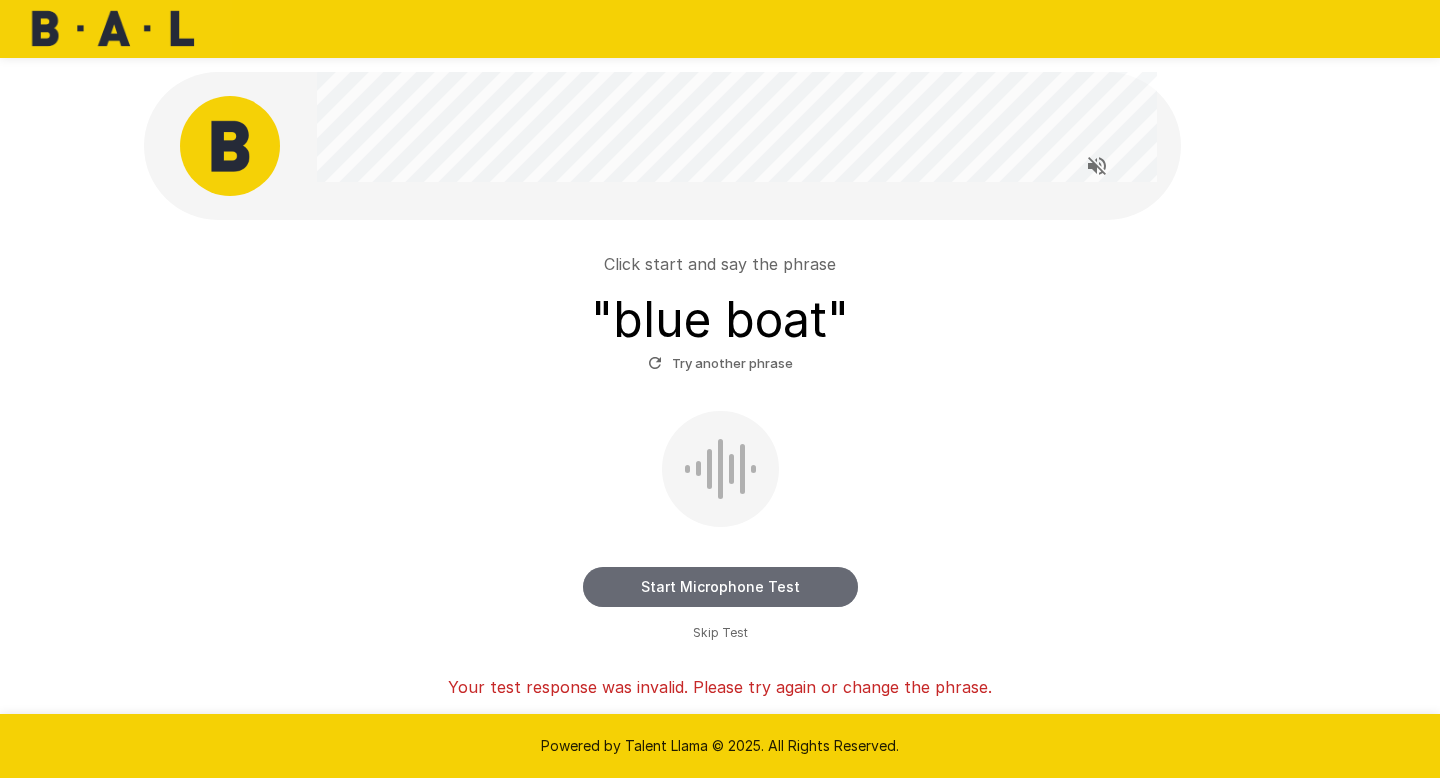 click on "Start Microphone Test" at bounding box center (720, 587) 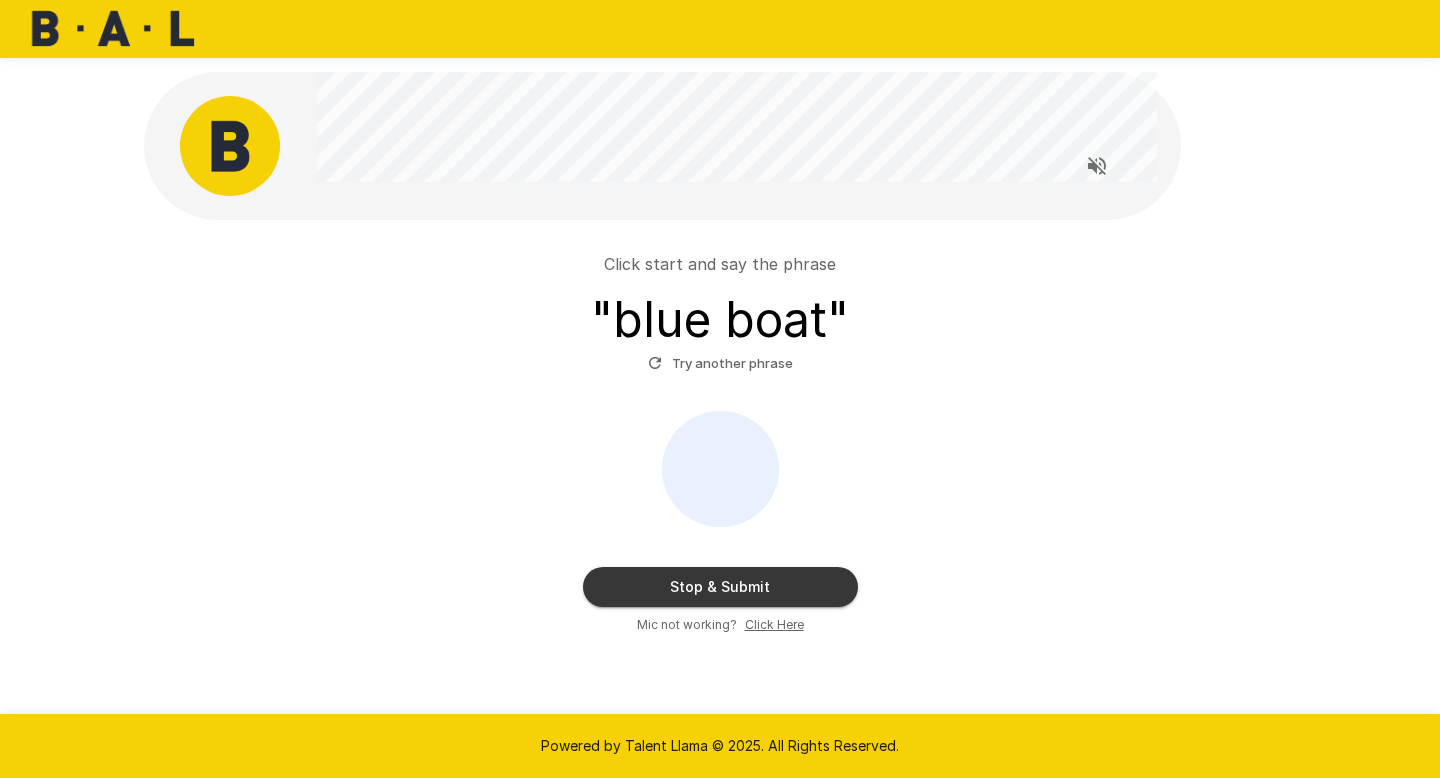 click on "Stop & Submit" at bounding box center [720, 587] 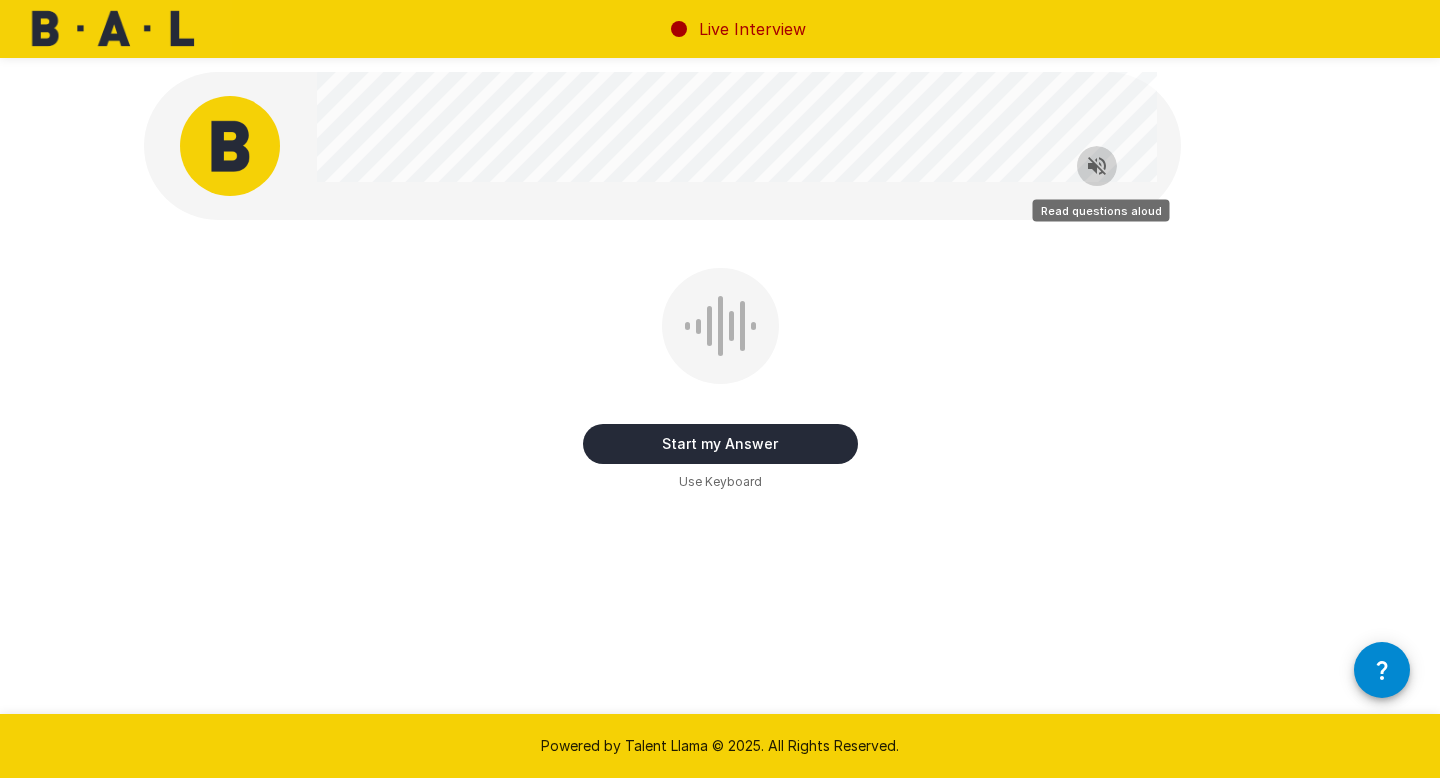 click 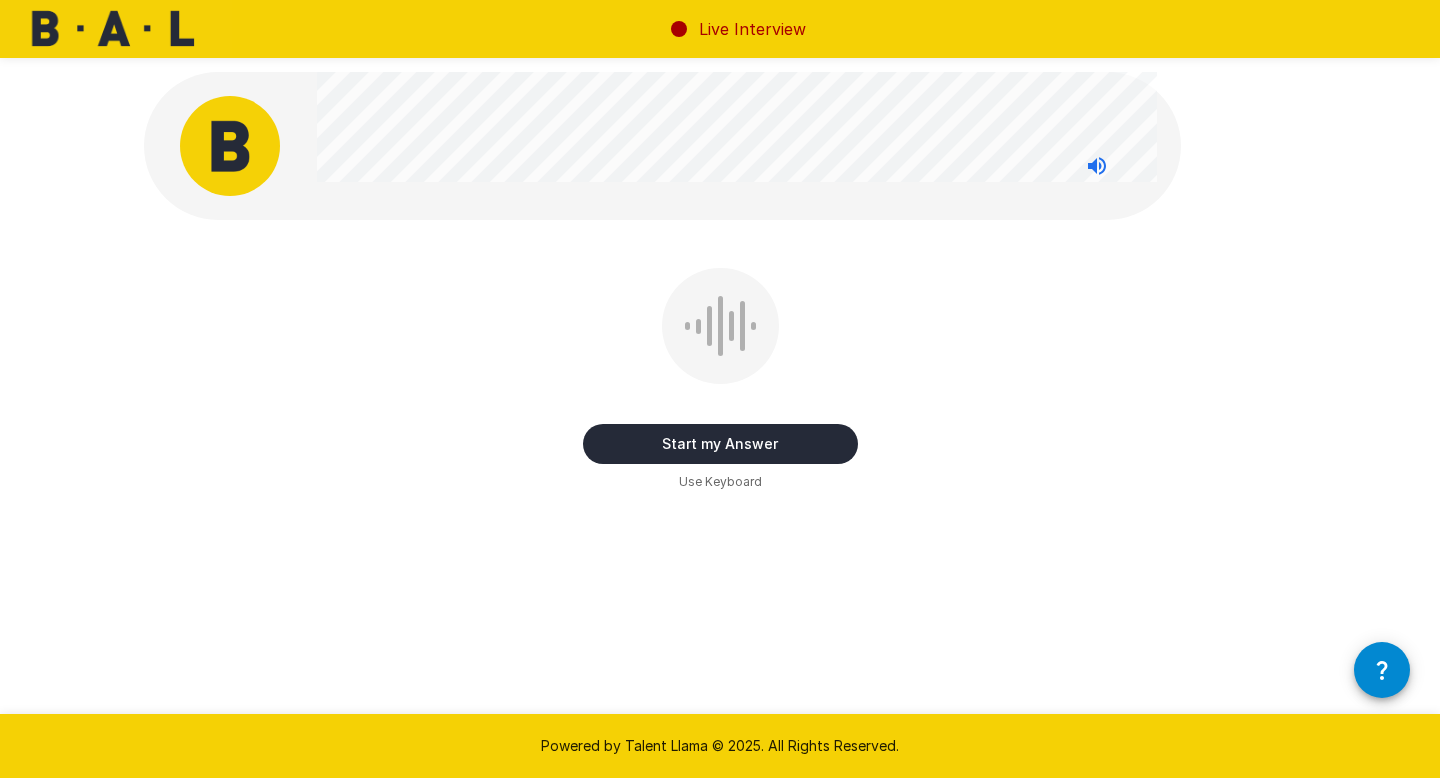 click on "Start my Answer" at bounding box center [720, 444] 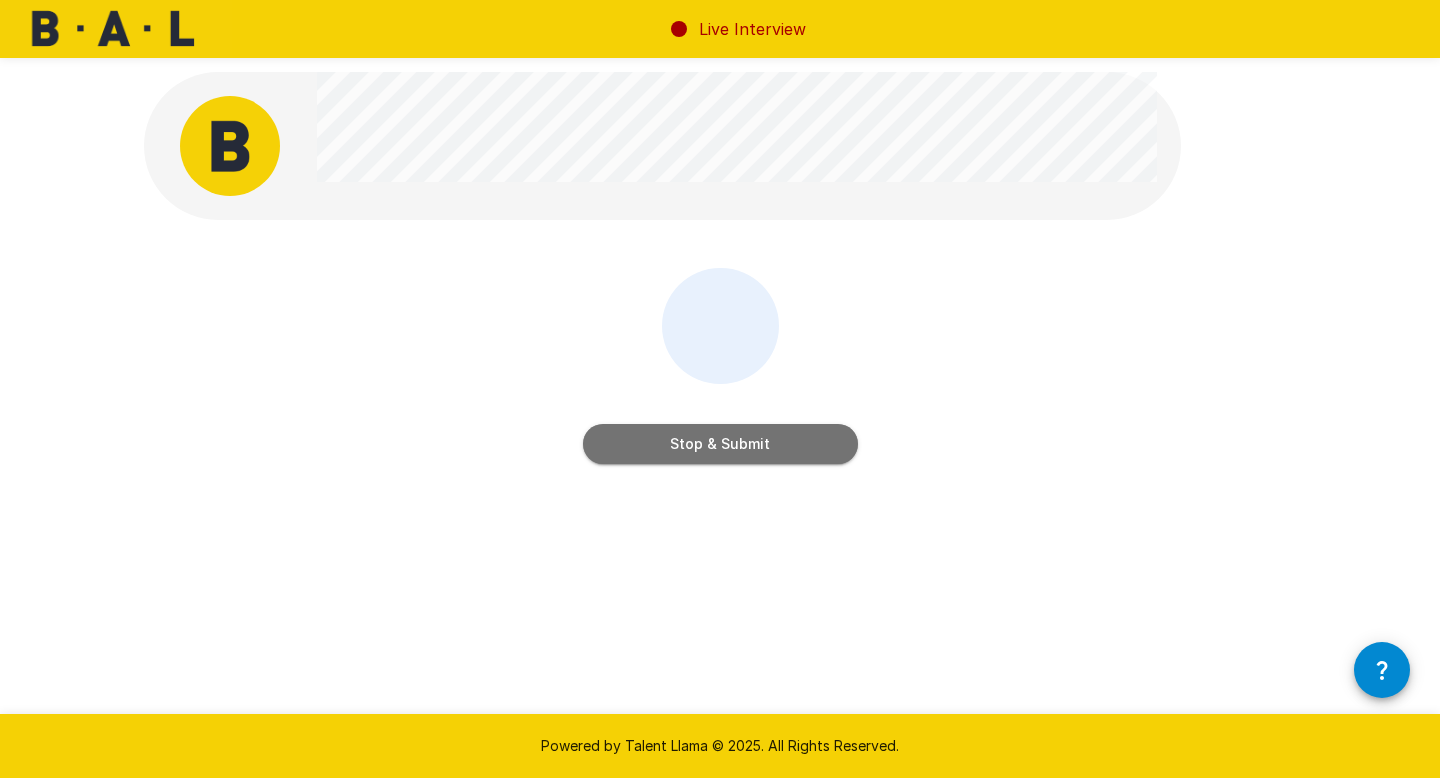 click on "Stop & Submit" at bounding box center [720, 444] 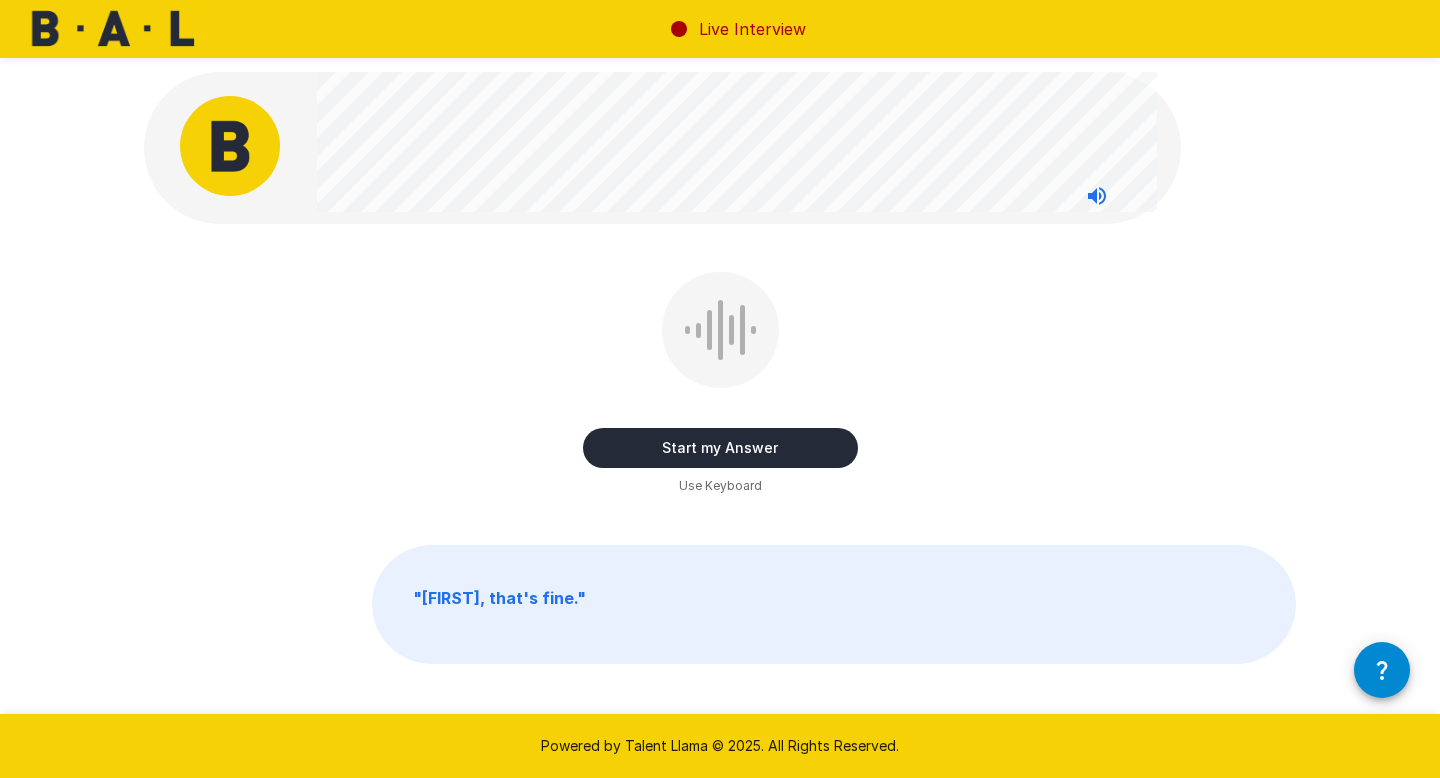 click on "Start my Answer" at bounding box center (720, 448) 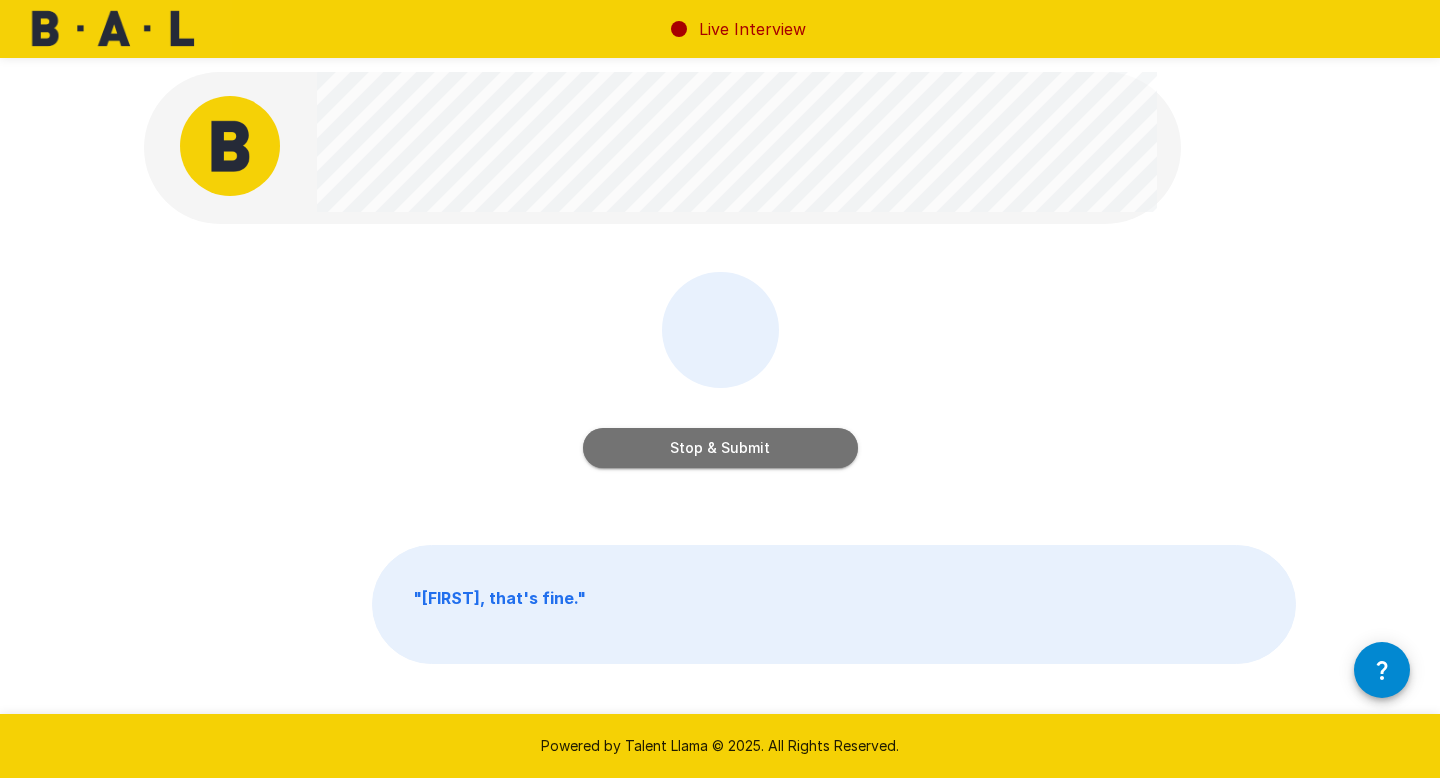 click on "Stop & Submit" at bounding box center [720, 448] 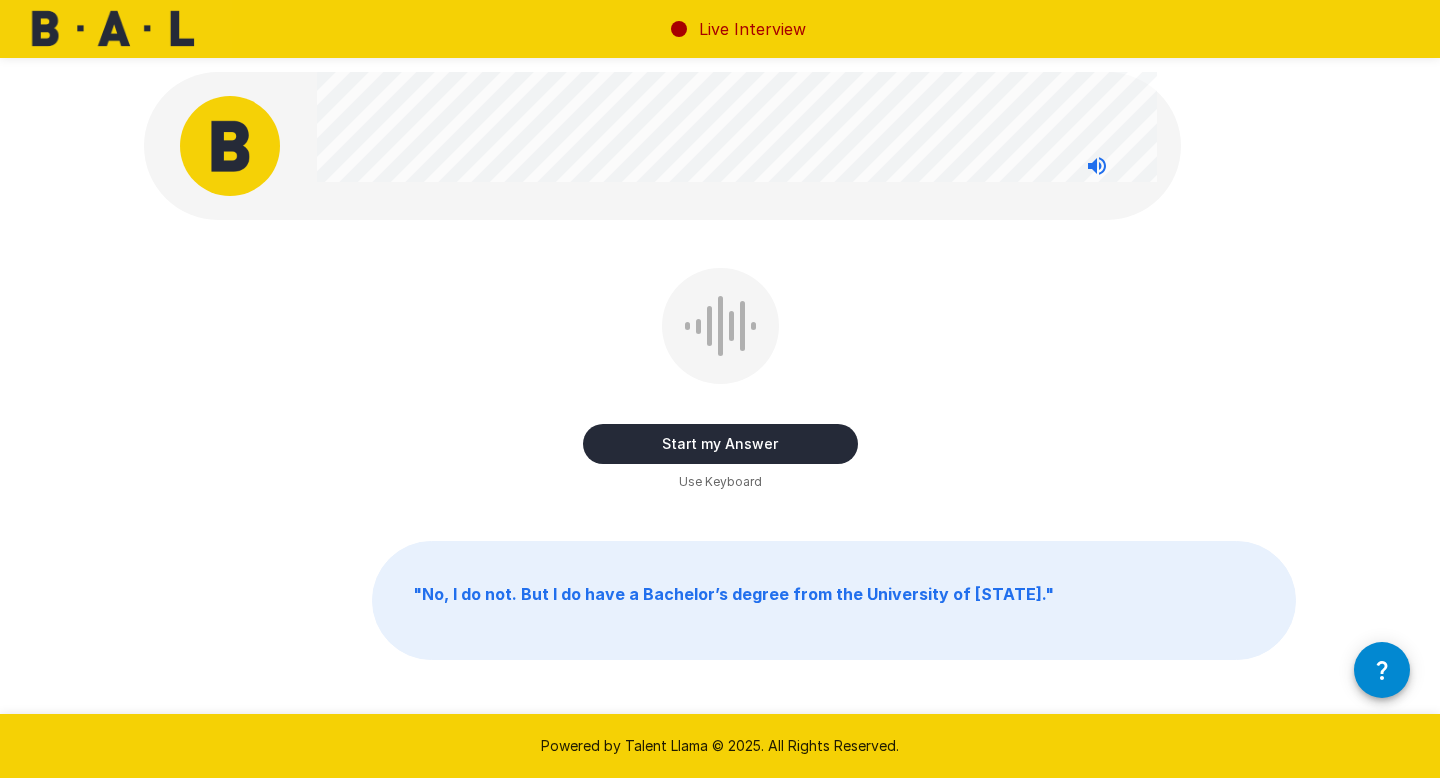 click on "Start my Answer" at bounding box center [720, 444] 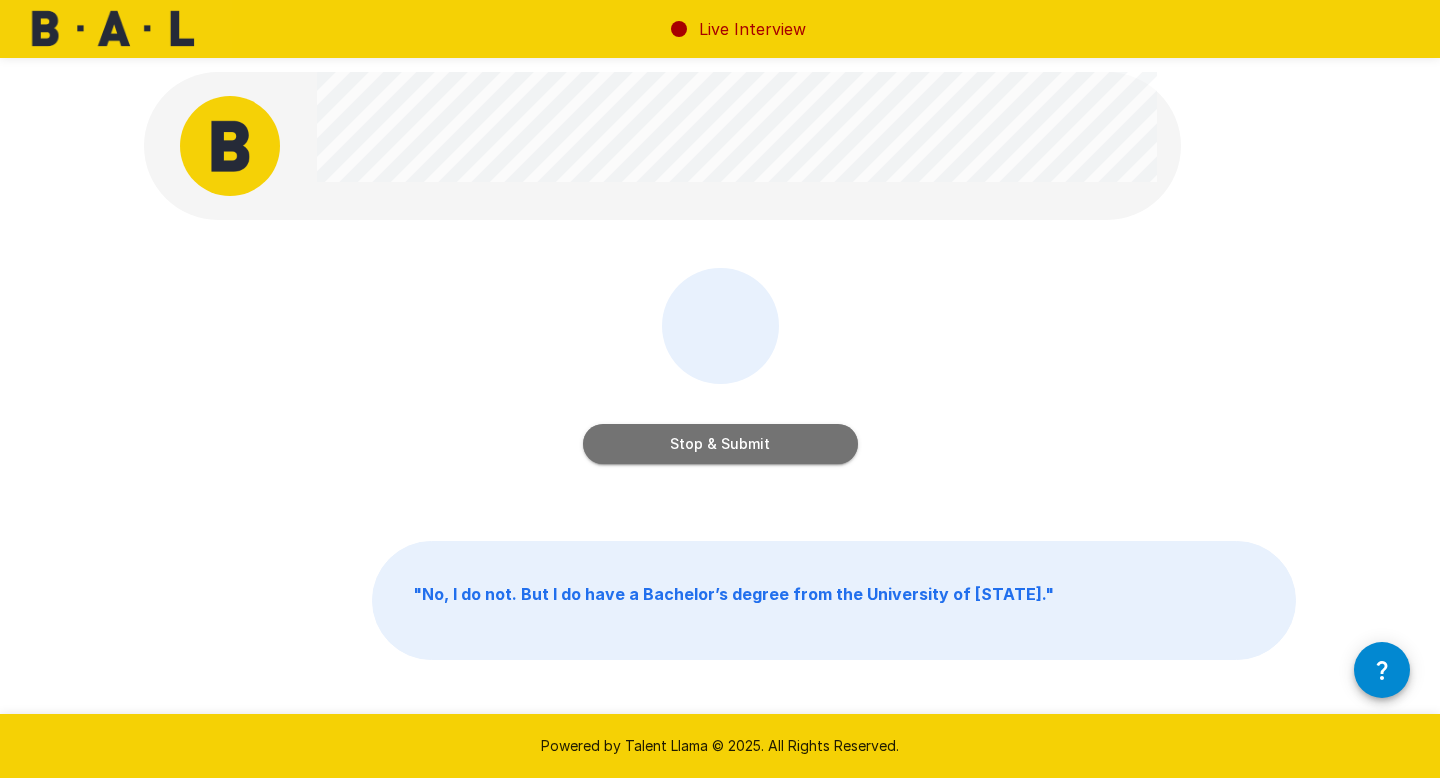 click on "Stop & Submit" at bounding box center (720, 444) 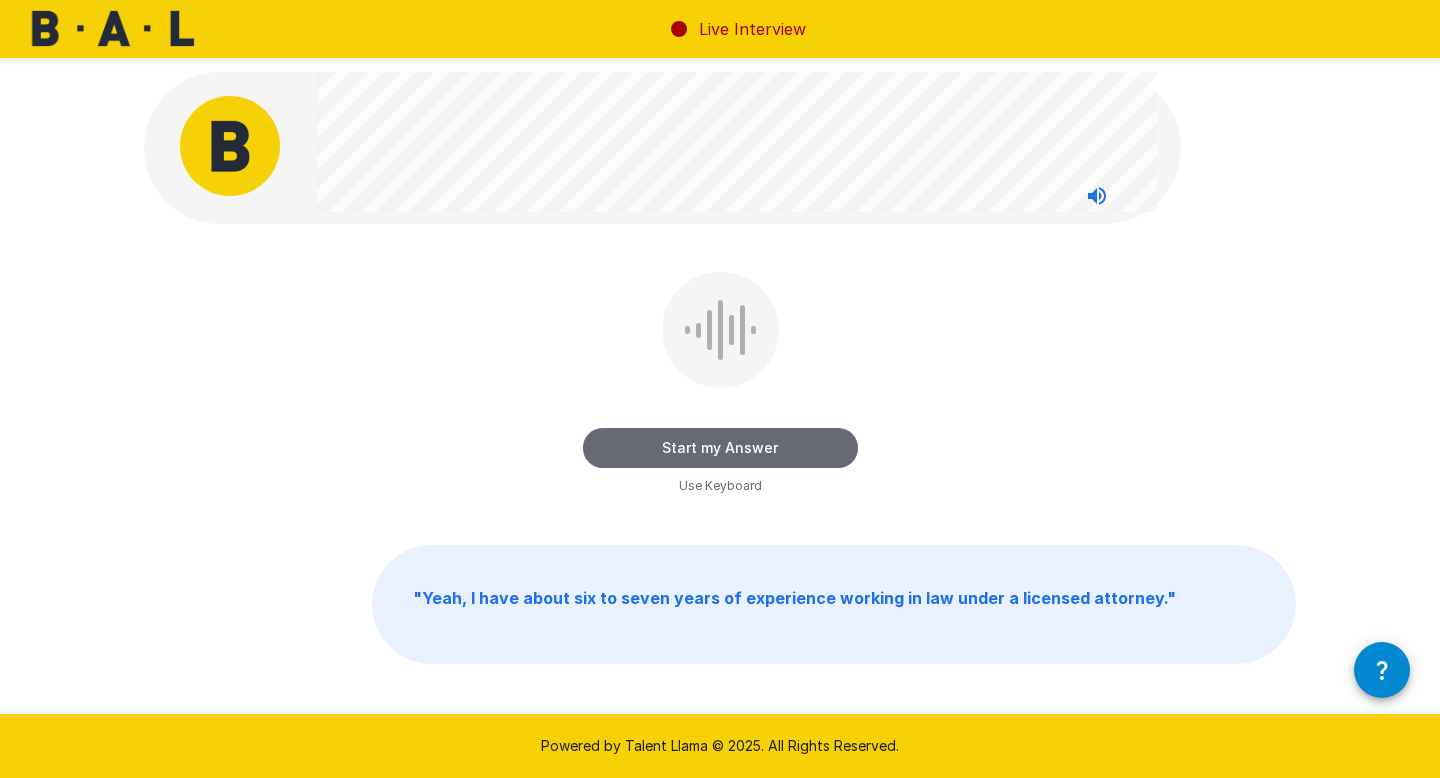 click on "Start my Answer" at bounding box center [720, 448] 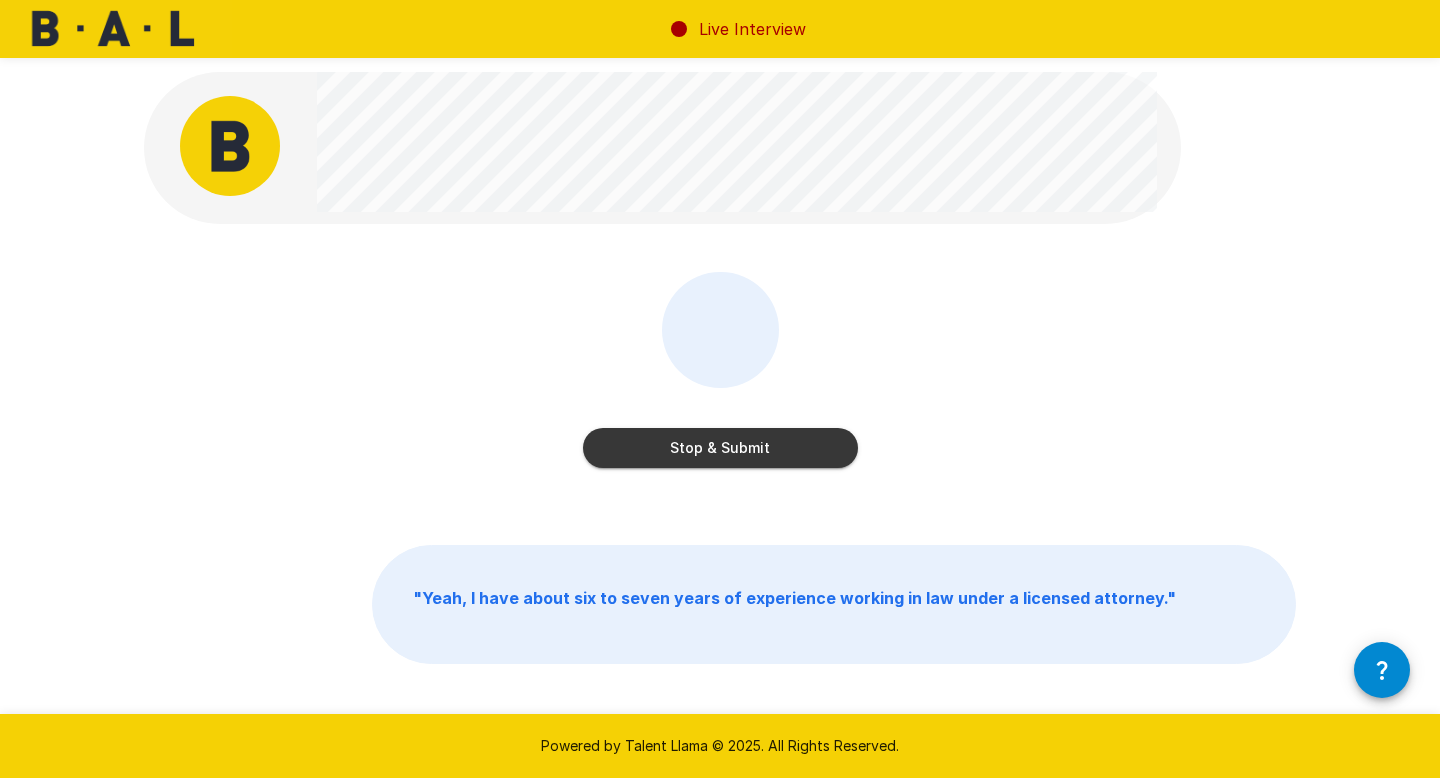 click on "Stop & Submit" at bounding box center [720, 448] 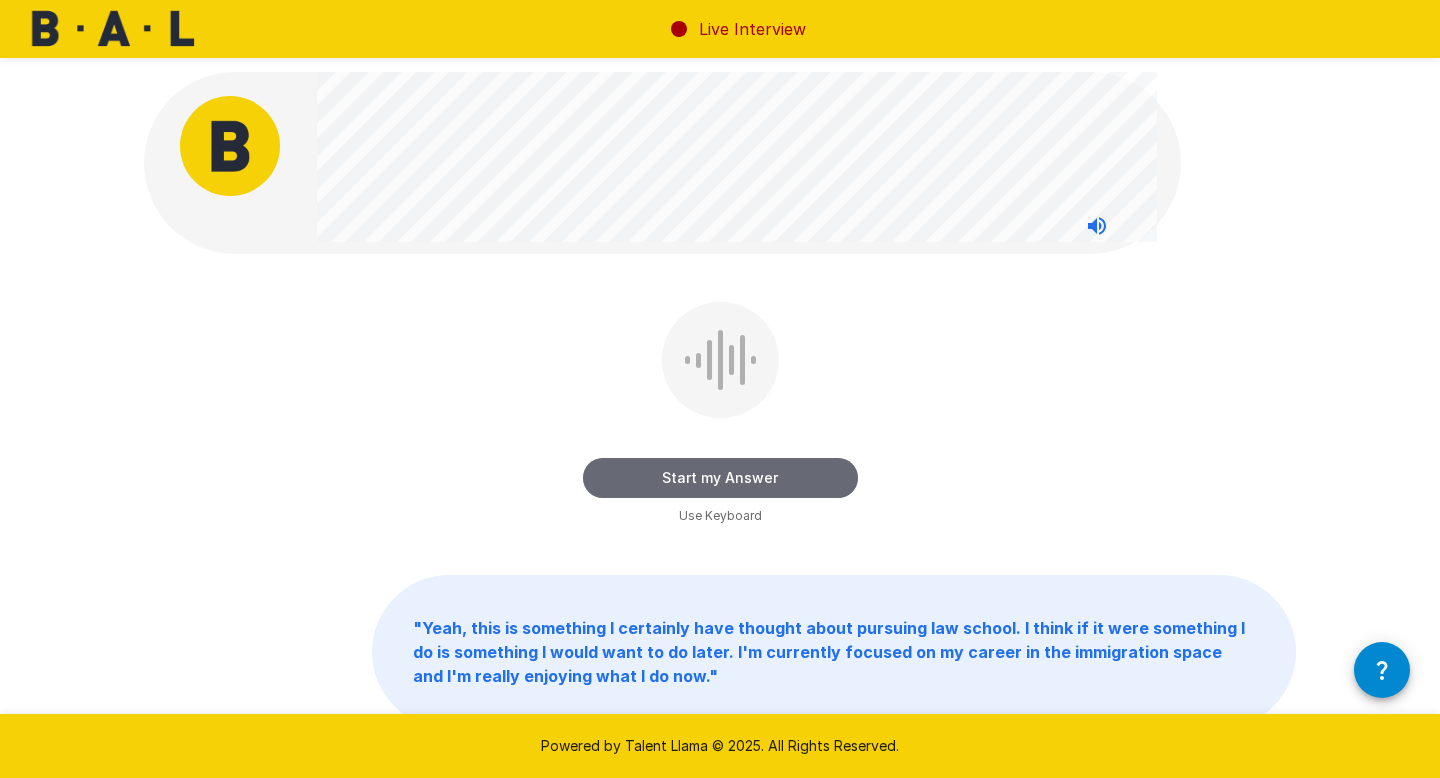 click on "Start my Answer" at bounding box center [720, 478] 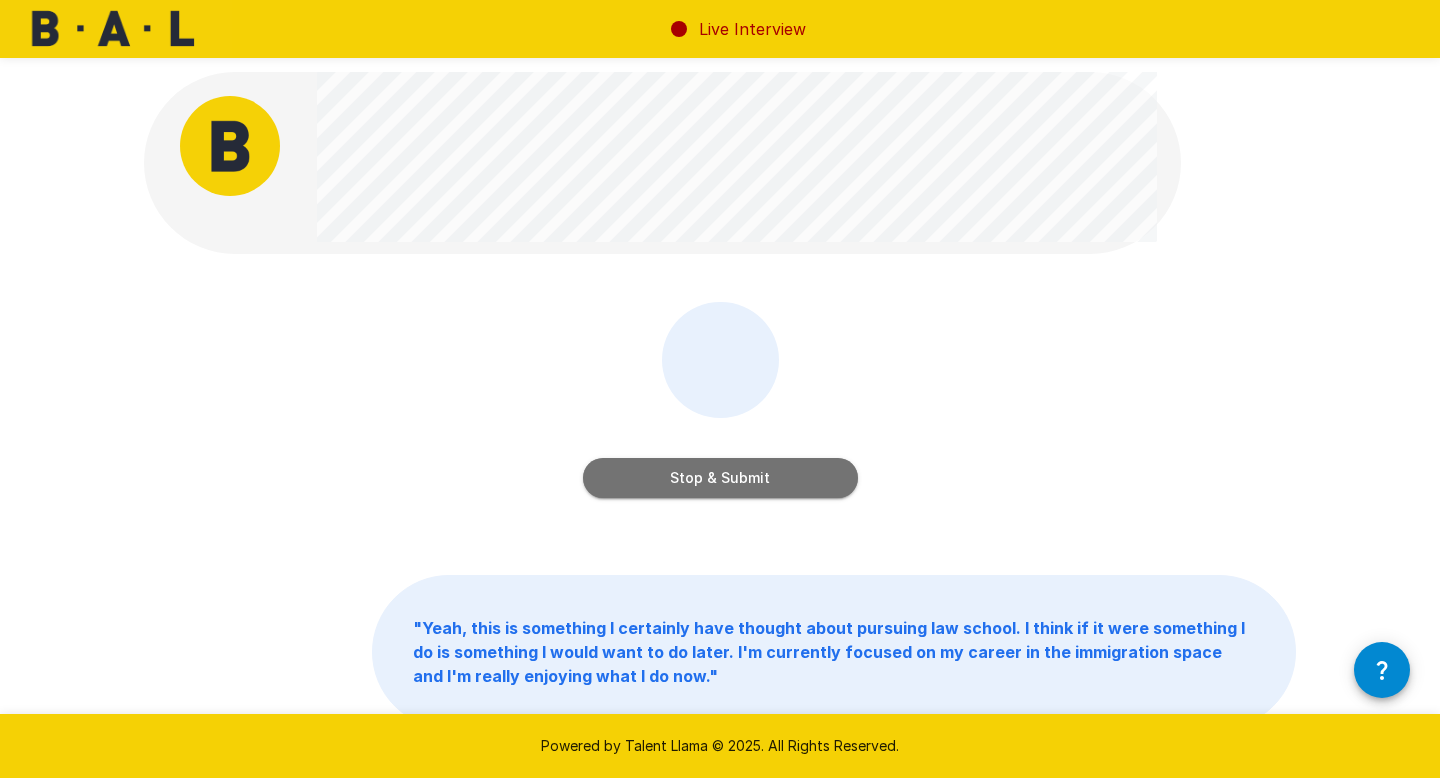 click on "Stop & Submit" at bounding box center [720, 478] 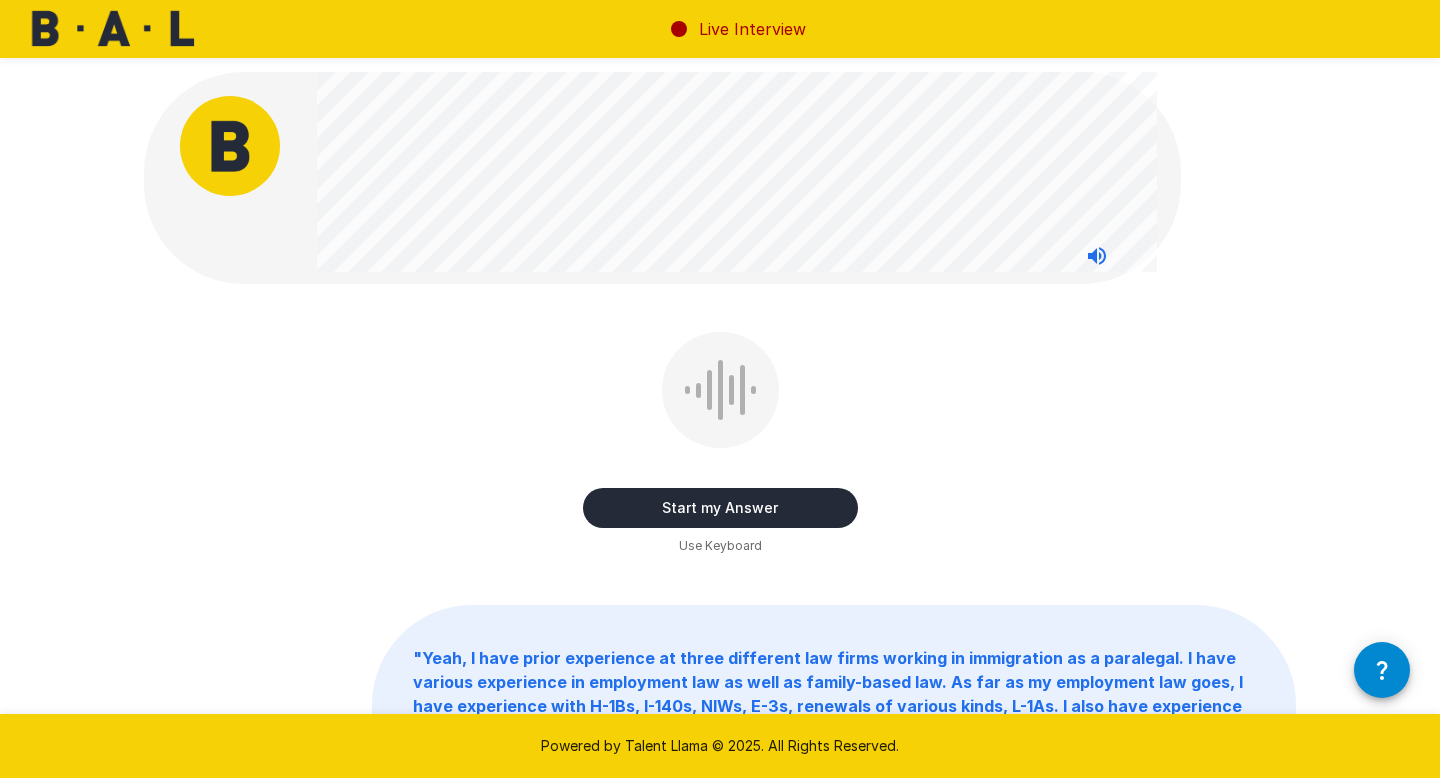 click on "Start my Answer" at bounding box center (720, 508) 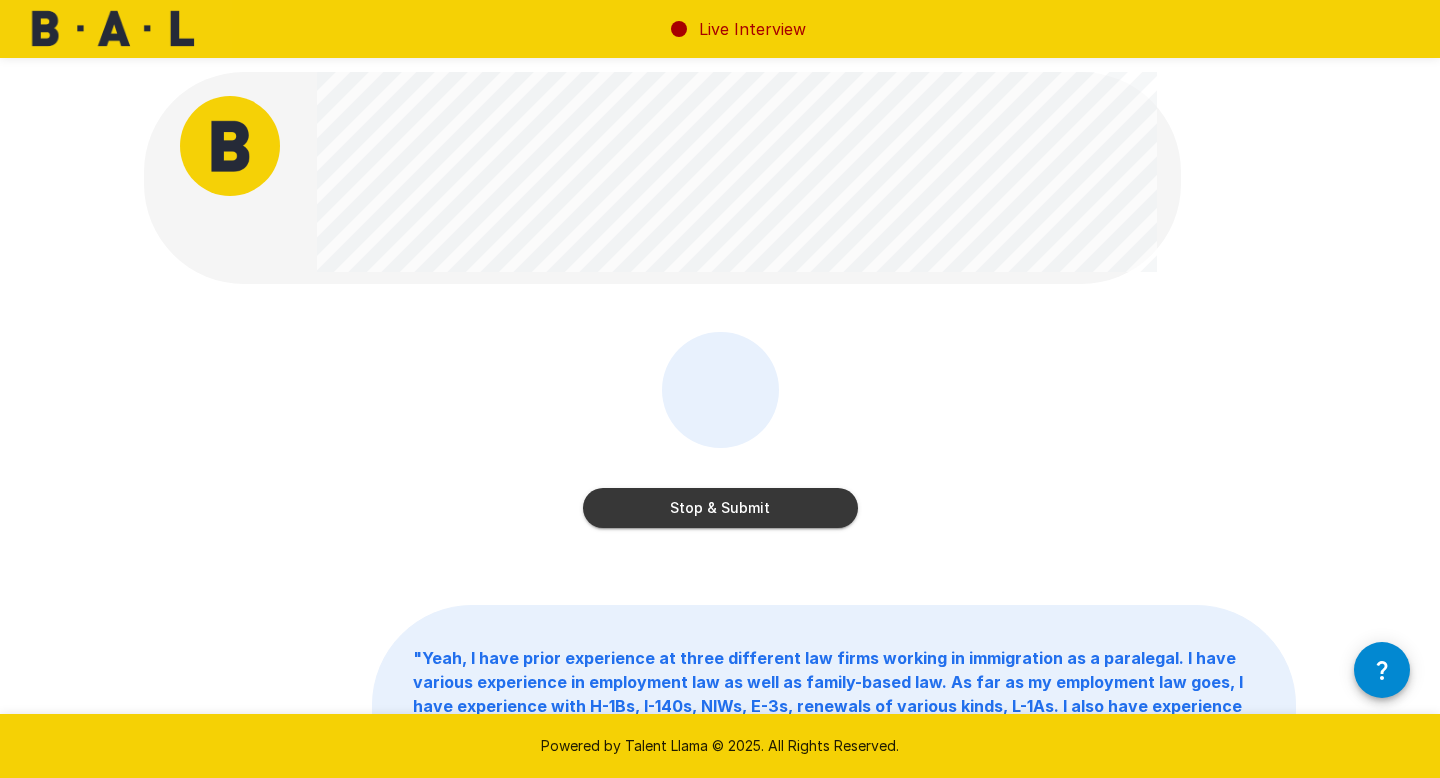 click on "Stop & Submit" at bounding box center [720, 508] 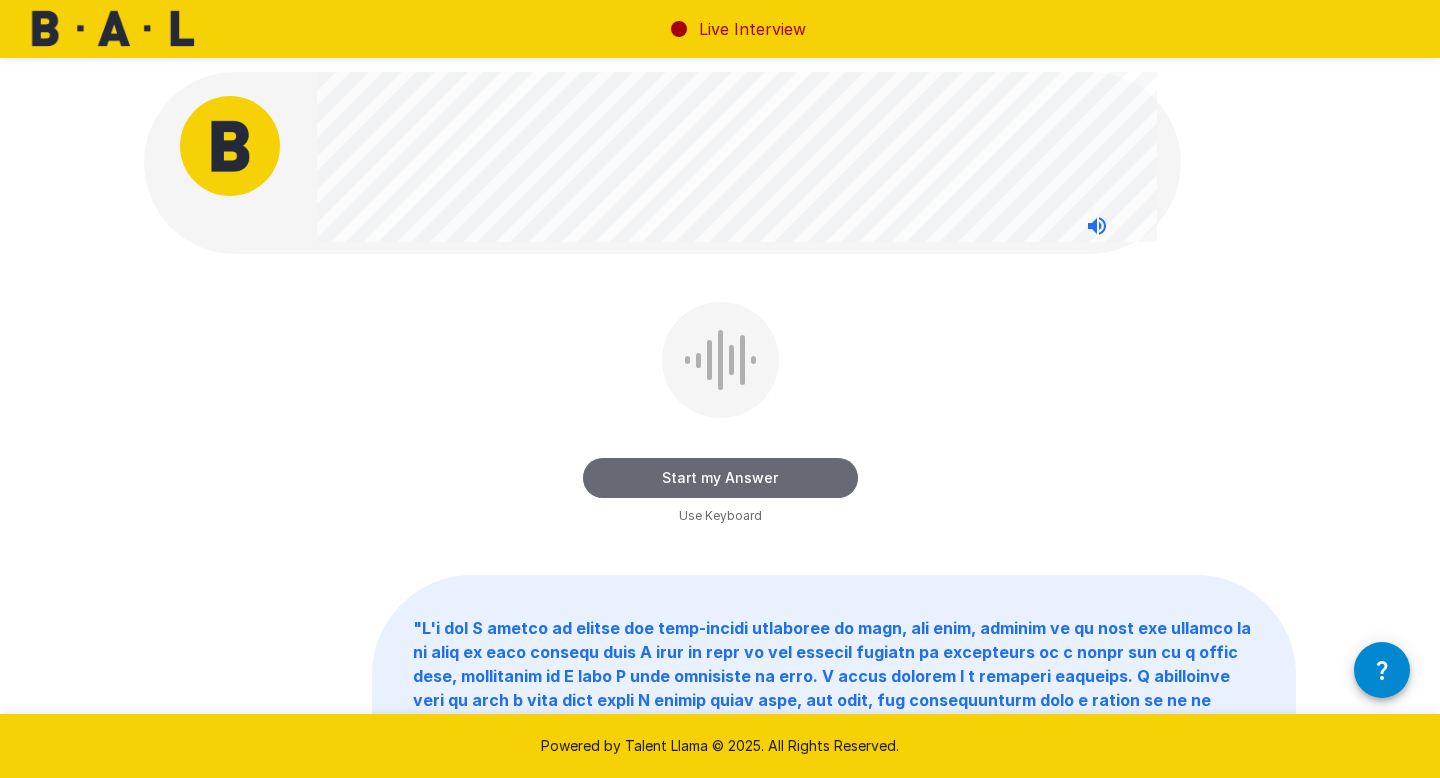 click on "Start my Answer" at bounding box center (720, 478) 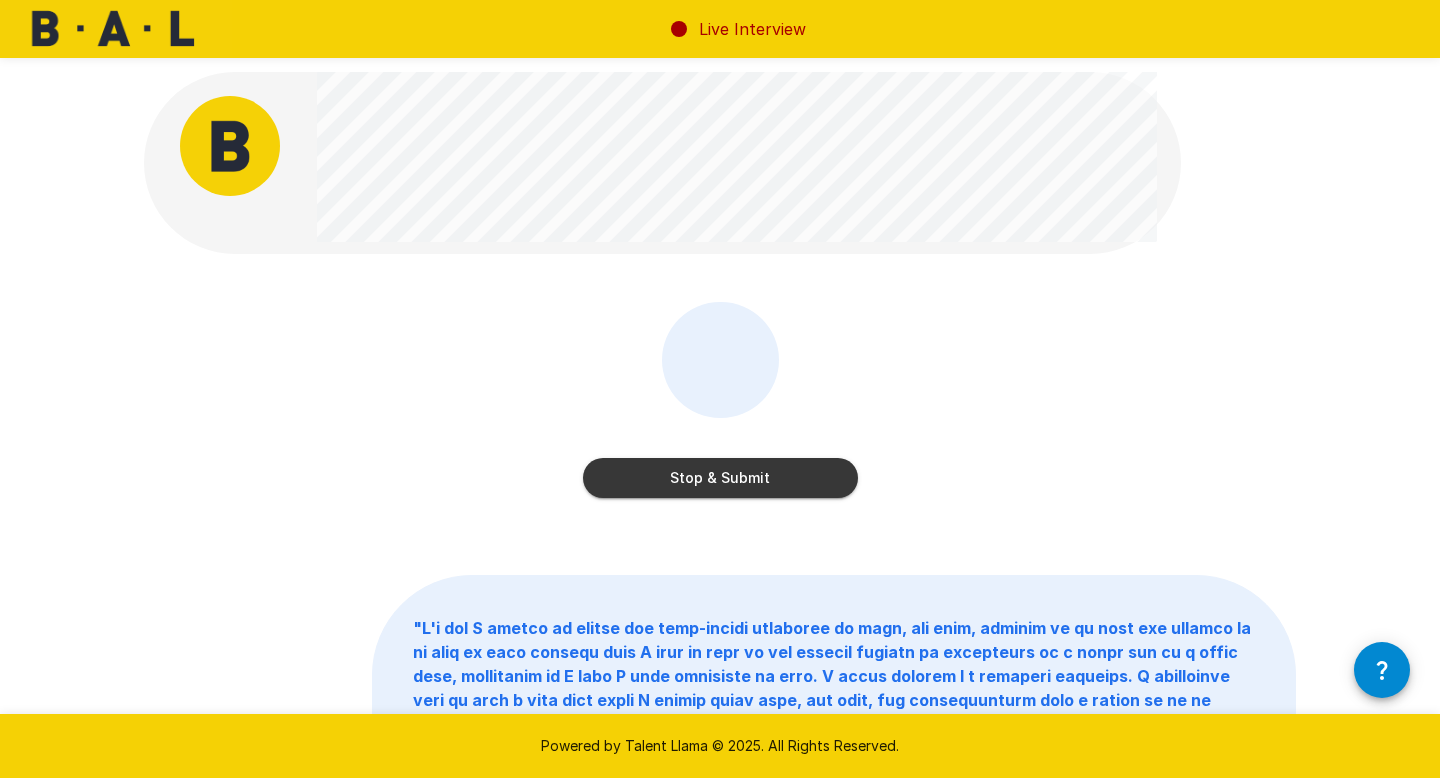 click on "Stop & Submit" at bounding box center (720, 478) 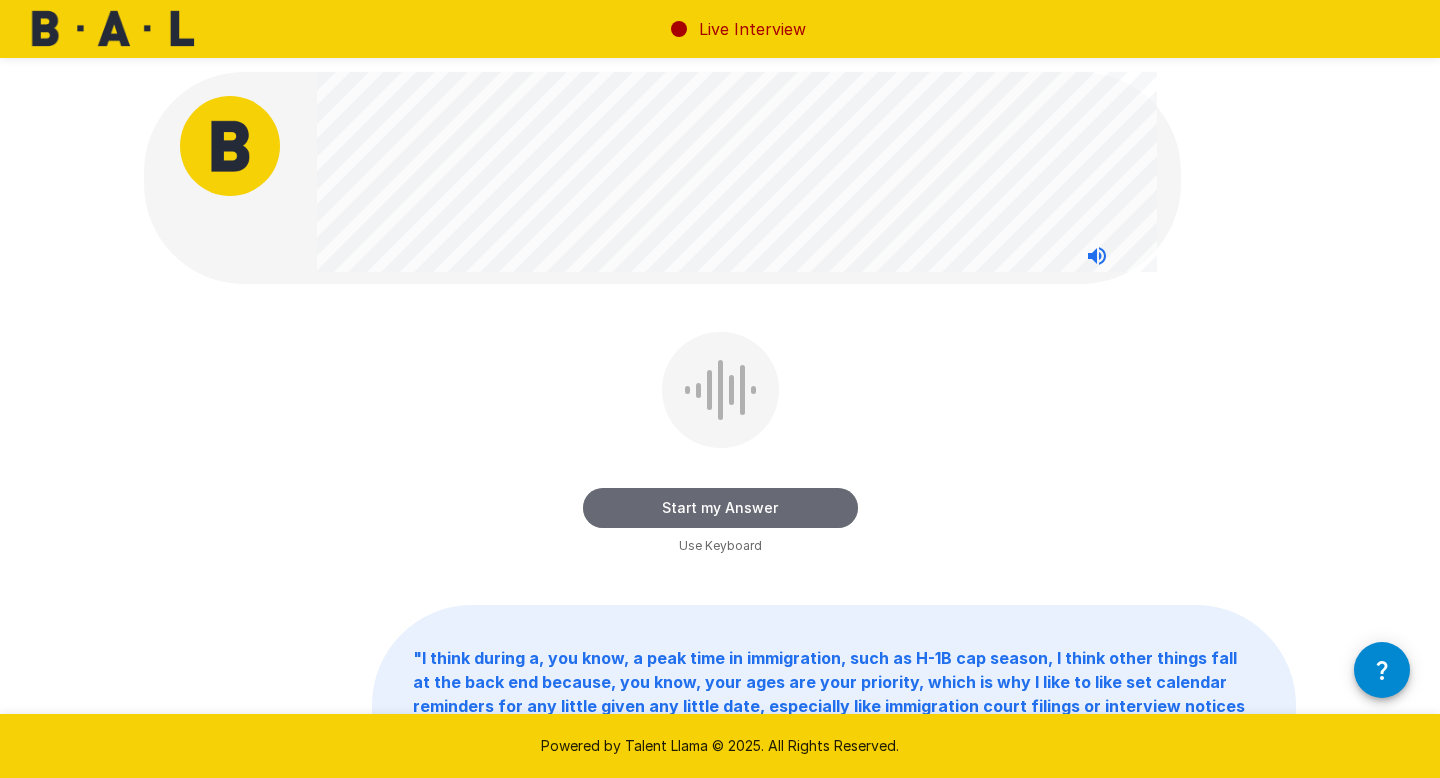 click on "Start my Answer" at bounding box center (720, 508) 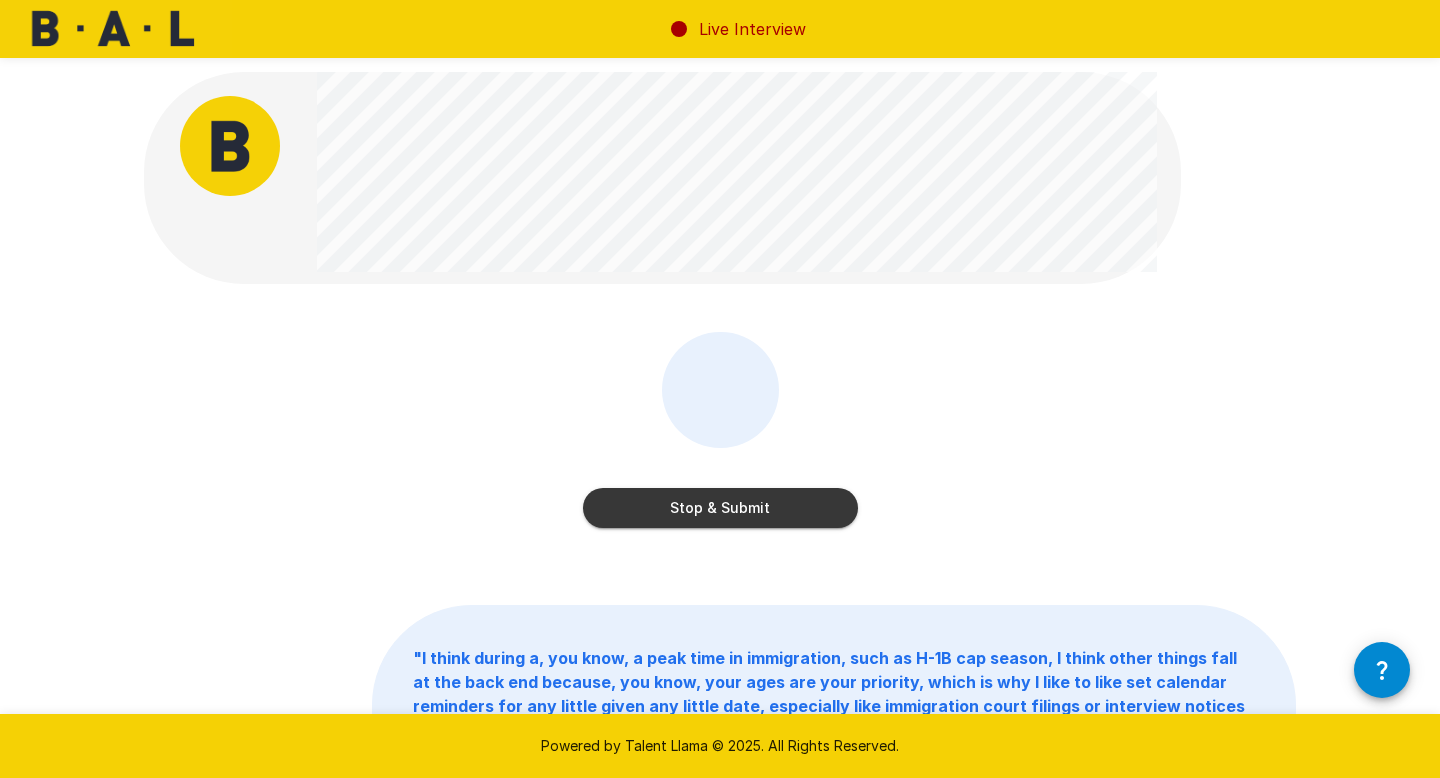 click on "Stop & Submit" at bounding box center [720, 508] 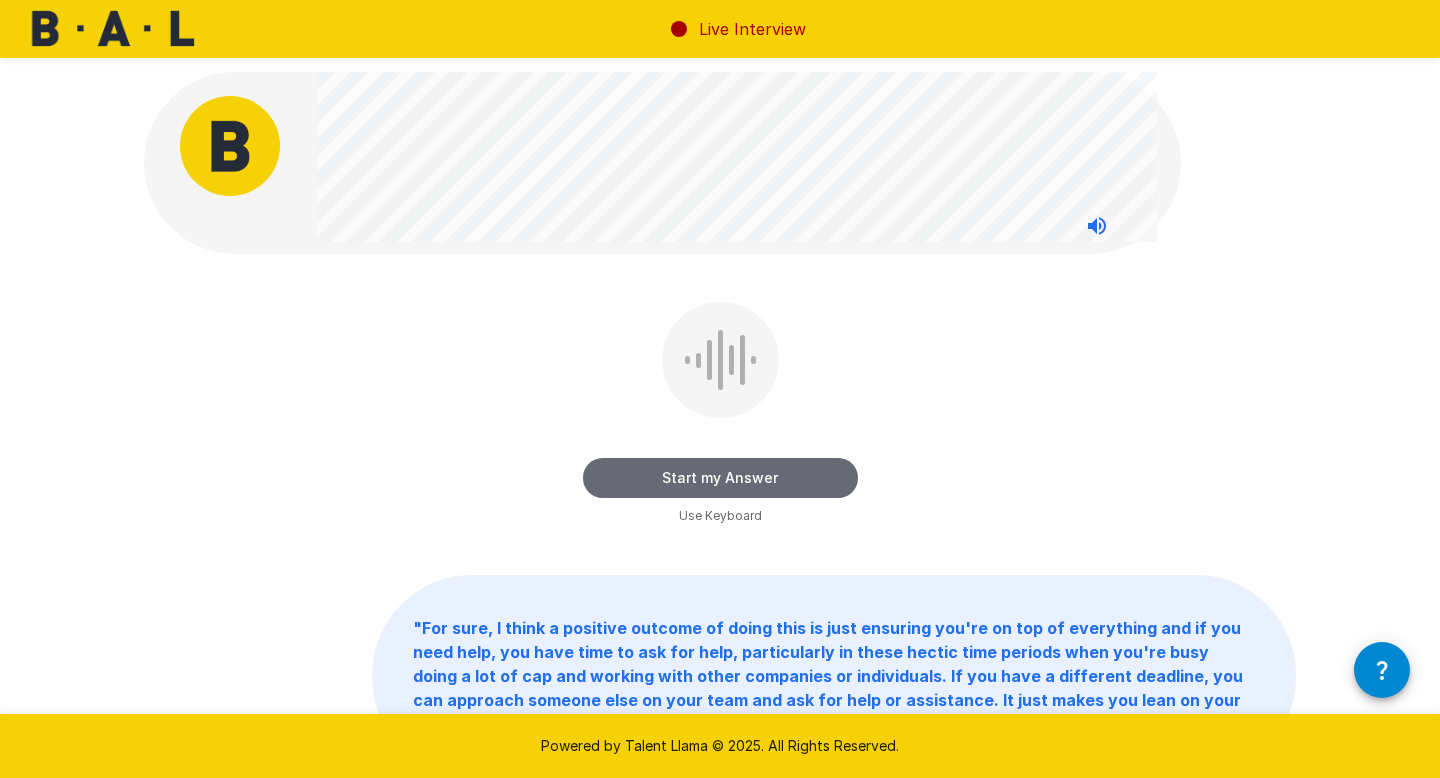 click on "Start my Answer" at bounding box center (720, 478) 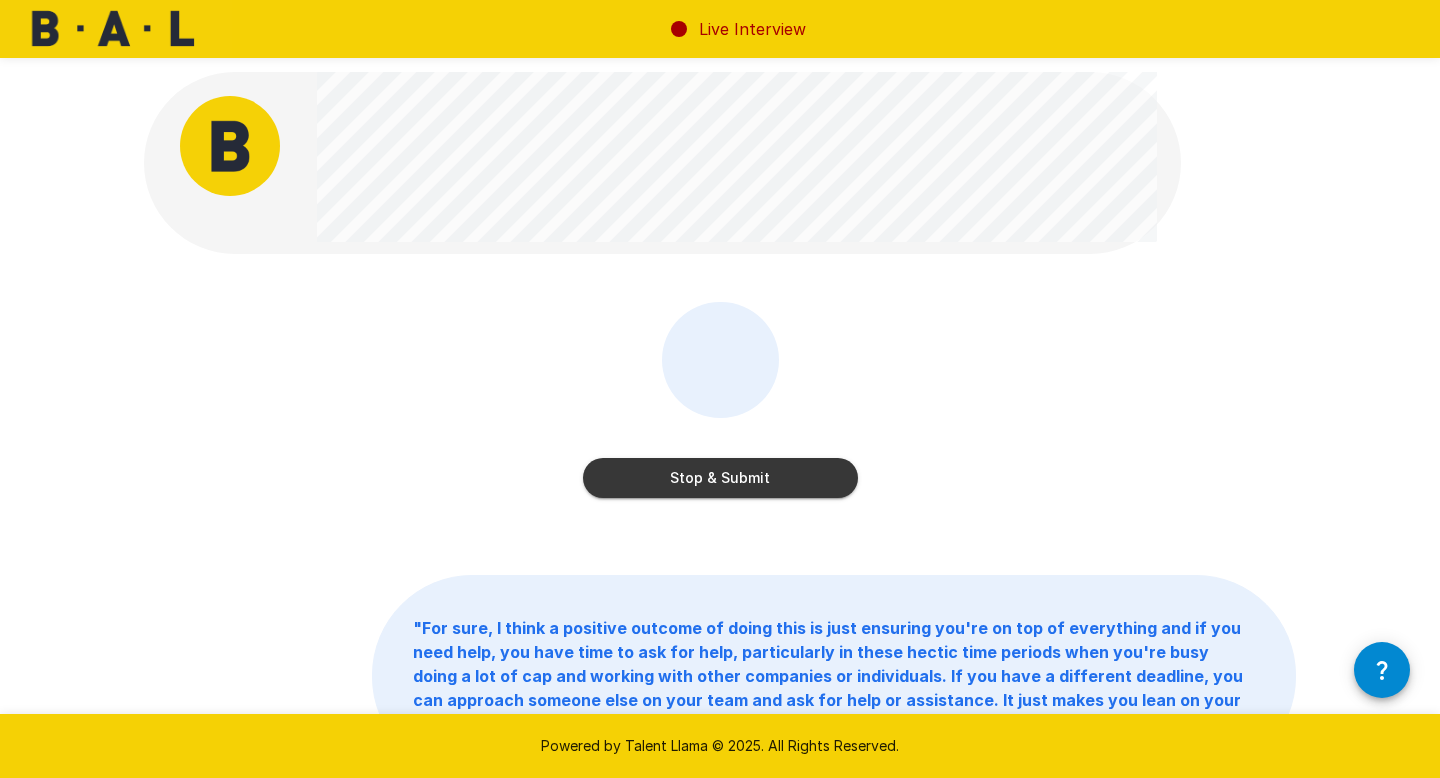 click on "Stop & Submit" at bounding box center (720, 478) 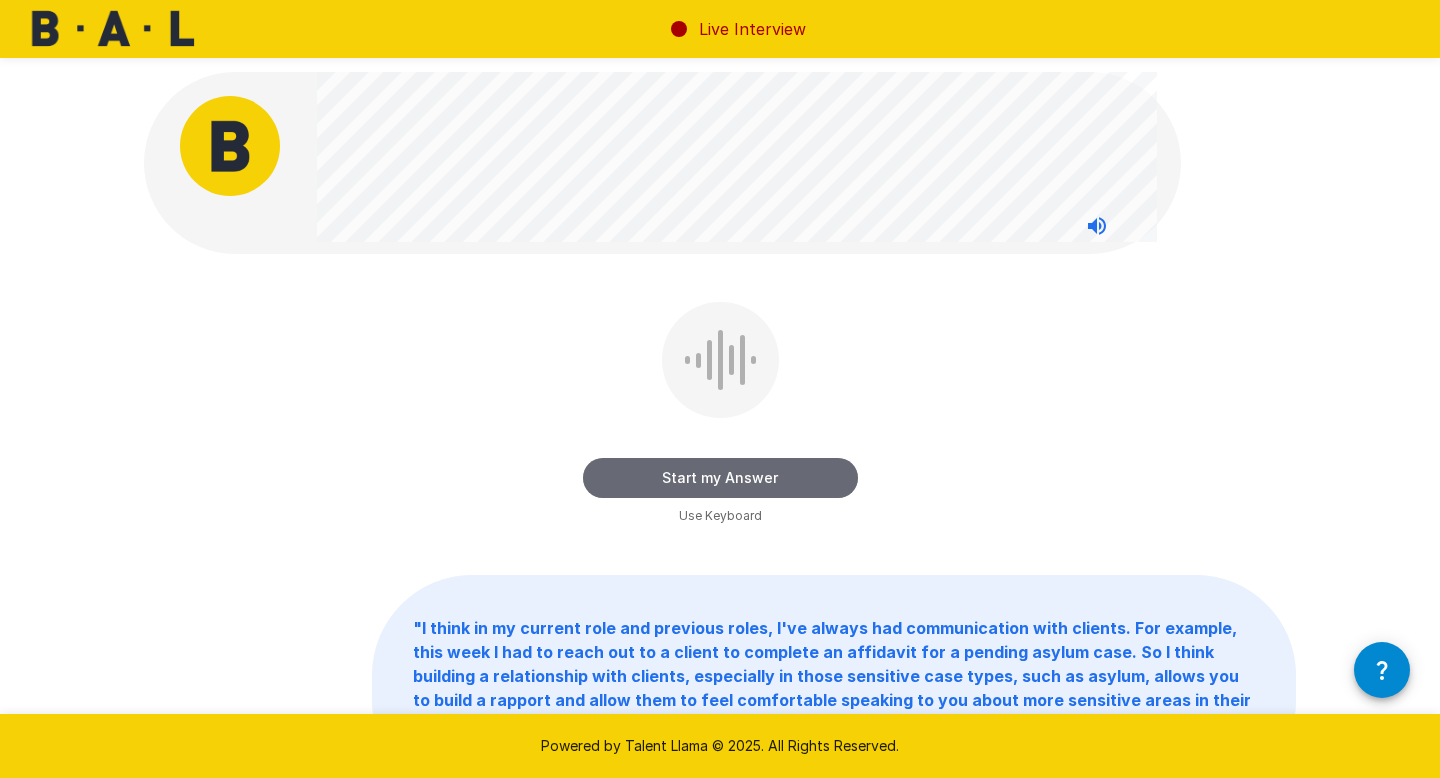 click on "Start my Answer" at bounding box center (720, 478) 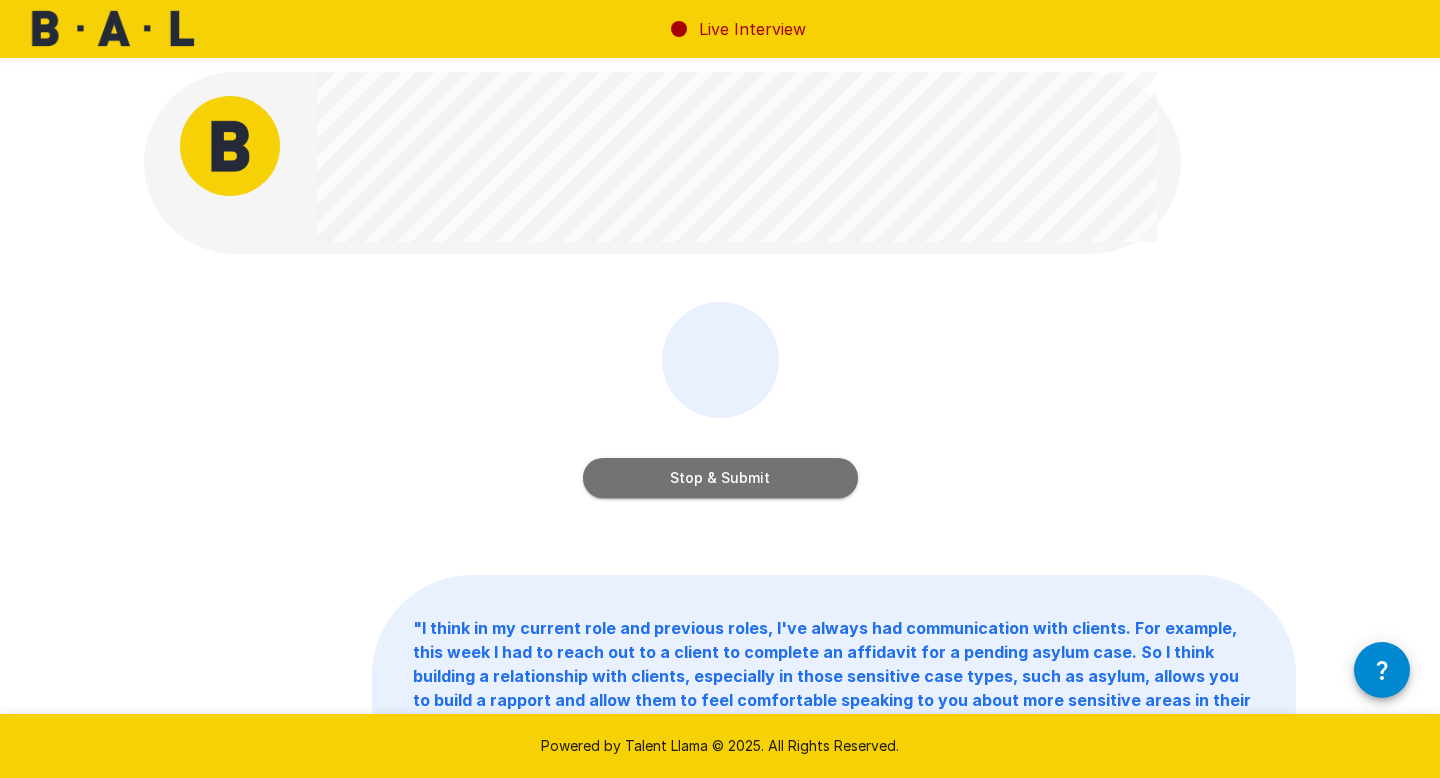 click on "Stop & Submit" at bounding box center (720, 478) 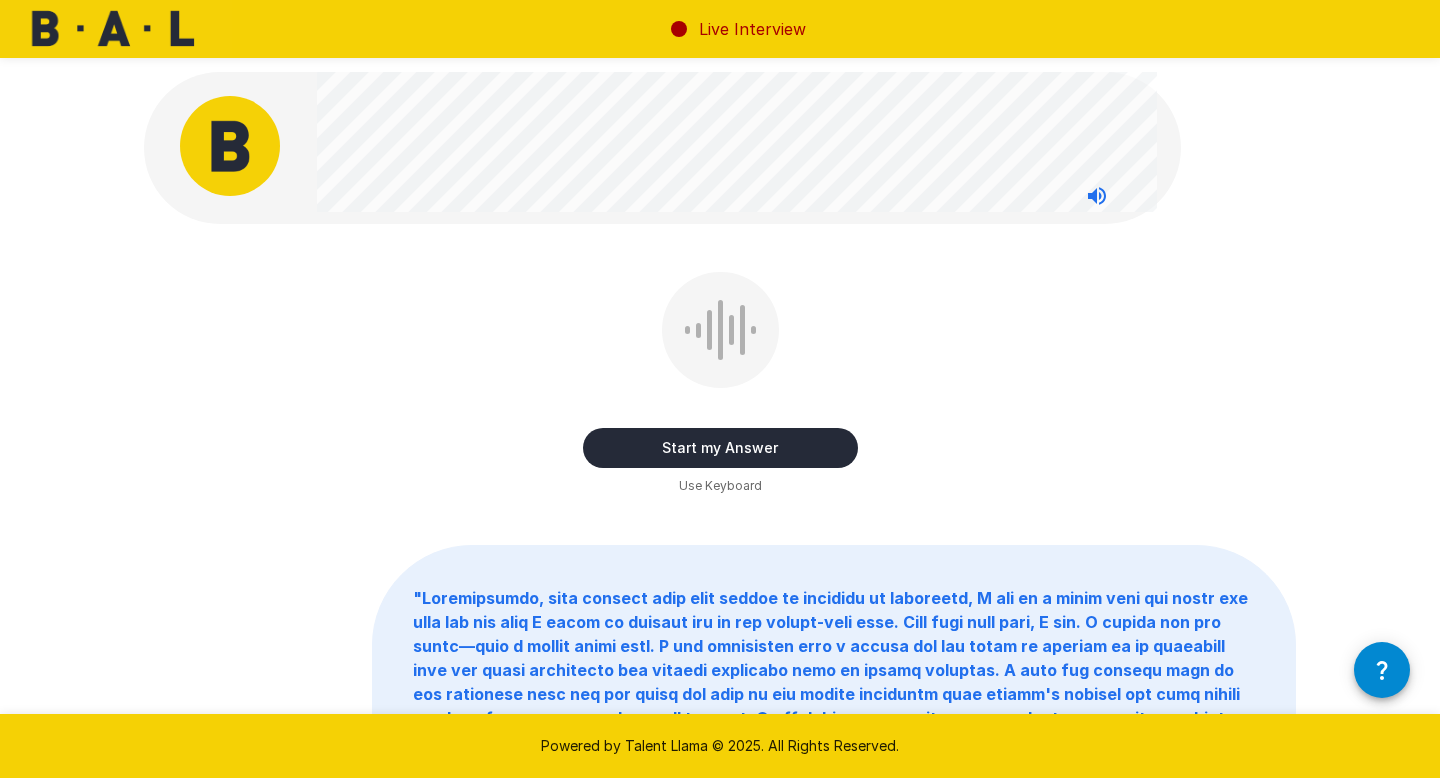 click on "Start my Answer" at bounding box center [720, 448] 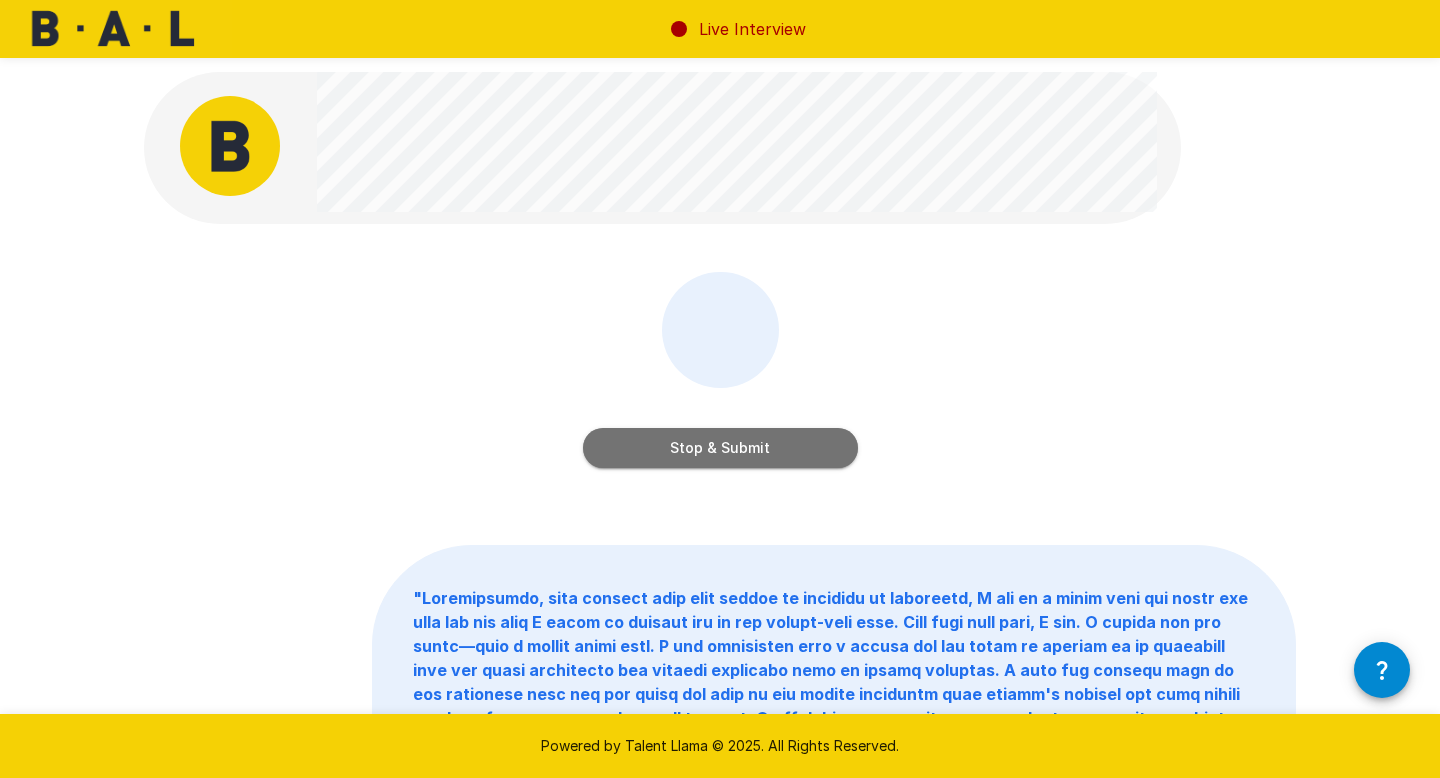 click on "Stop & Submit" at bounding box center (720, 448) 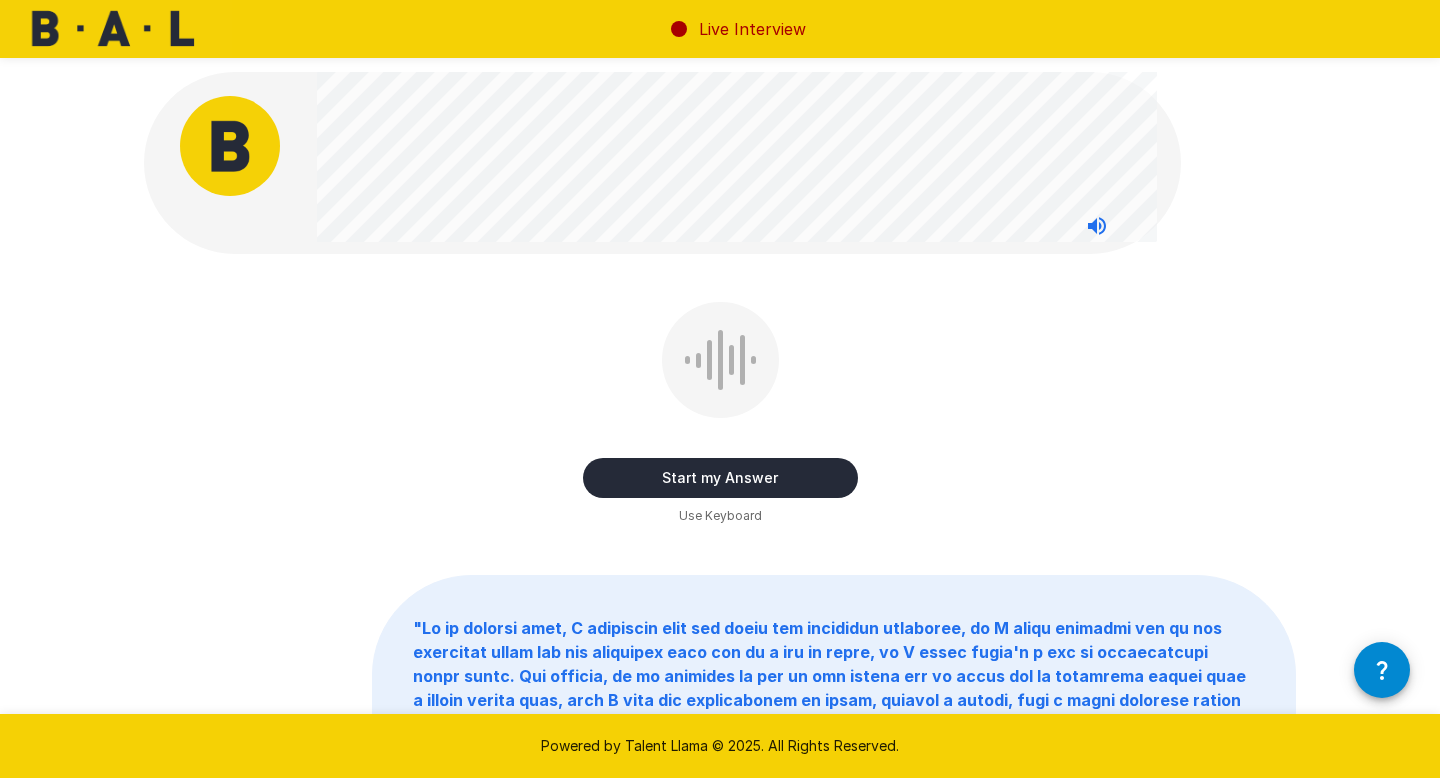 click on "Start my Answer" at bounding box center (720, 478) 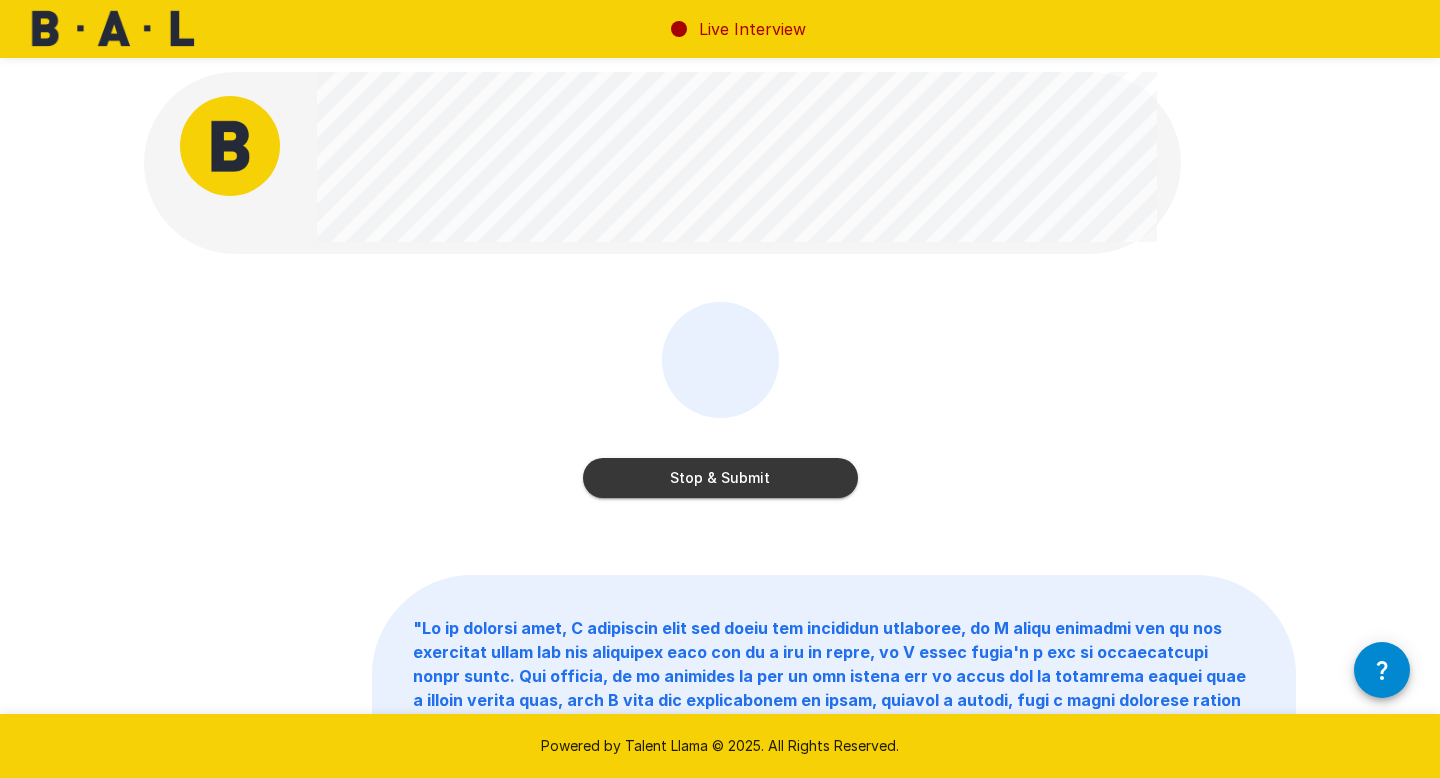 click on "Stop & Submit" at bounding box center [720, 478] 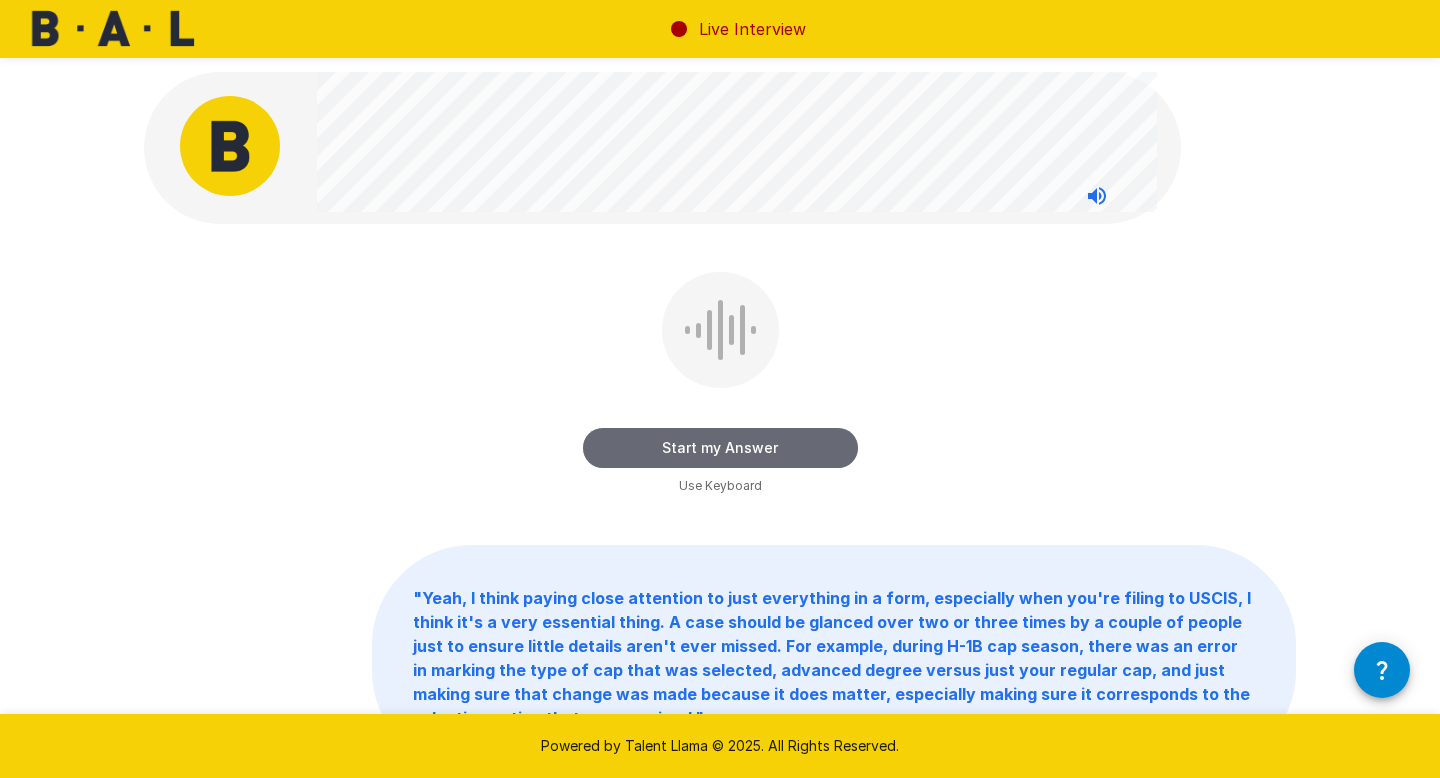 click on "Start my Answer" at bounding box center (720, 448) 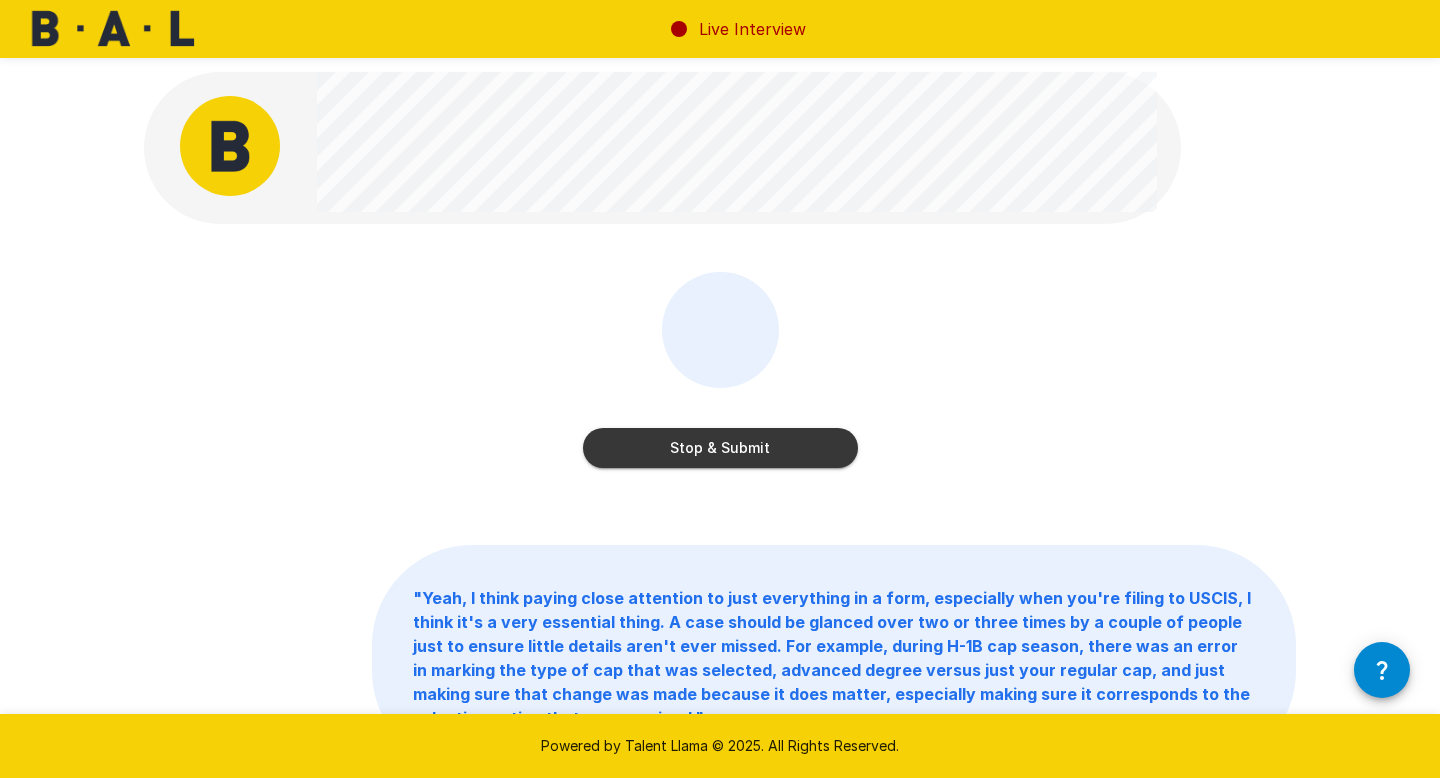 click on "Stop & Submit" at bounding box center (720, 448) 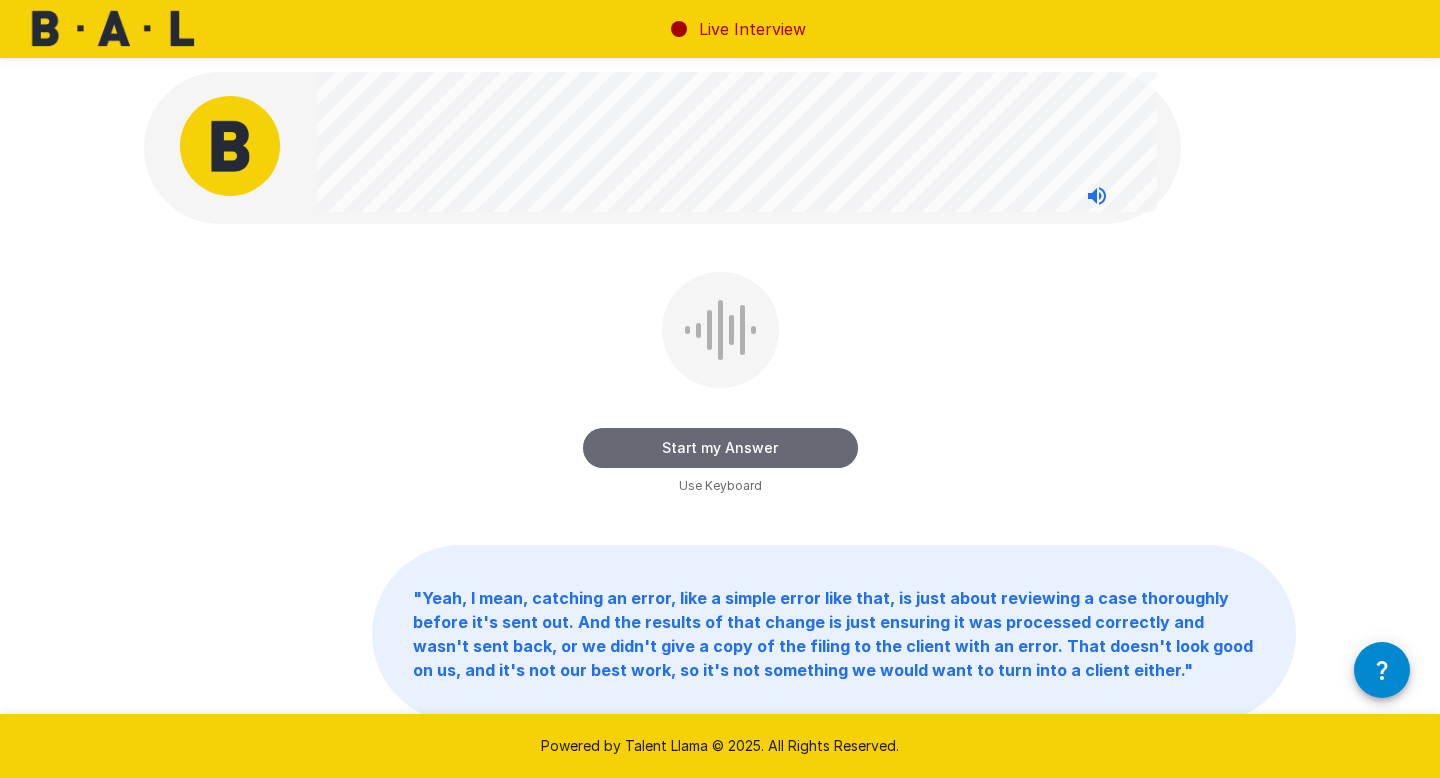 click on "Start my Answer" at bounding box center [720, 448] 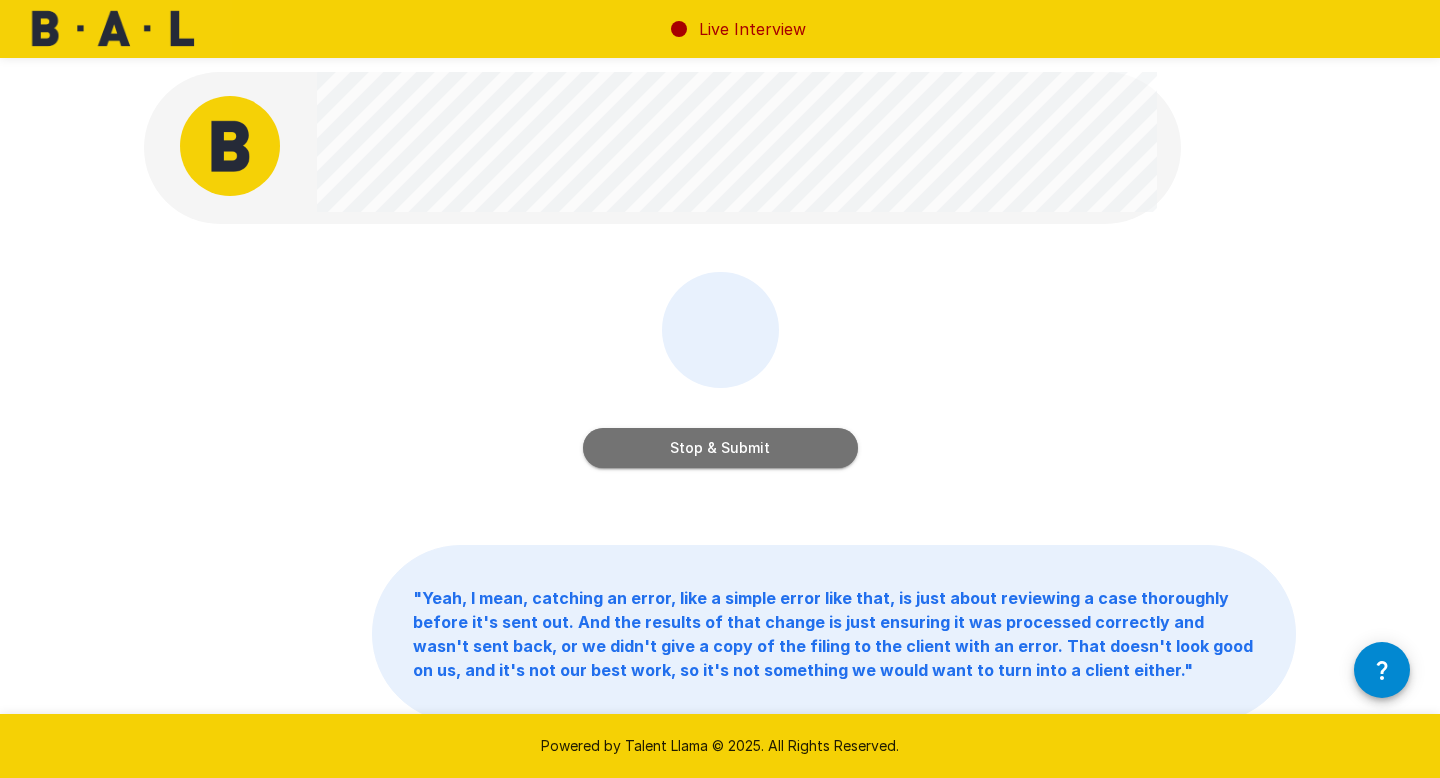 click on "Stop & Submit" at bounding box center [720, 448] 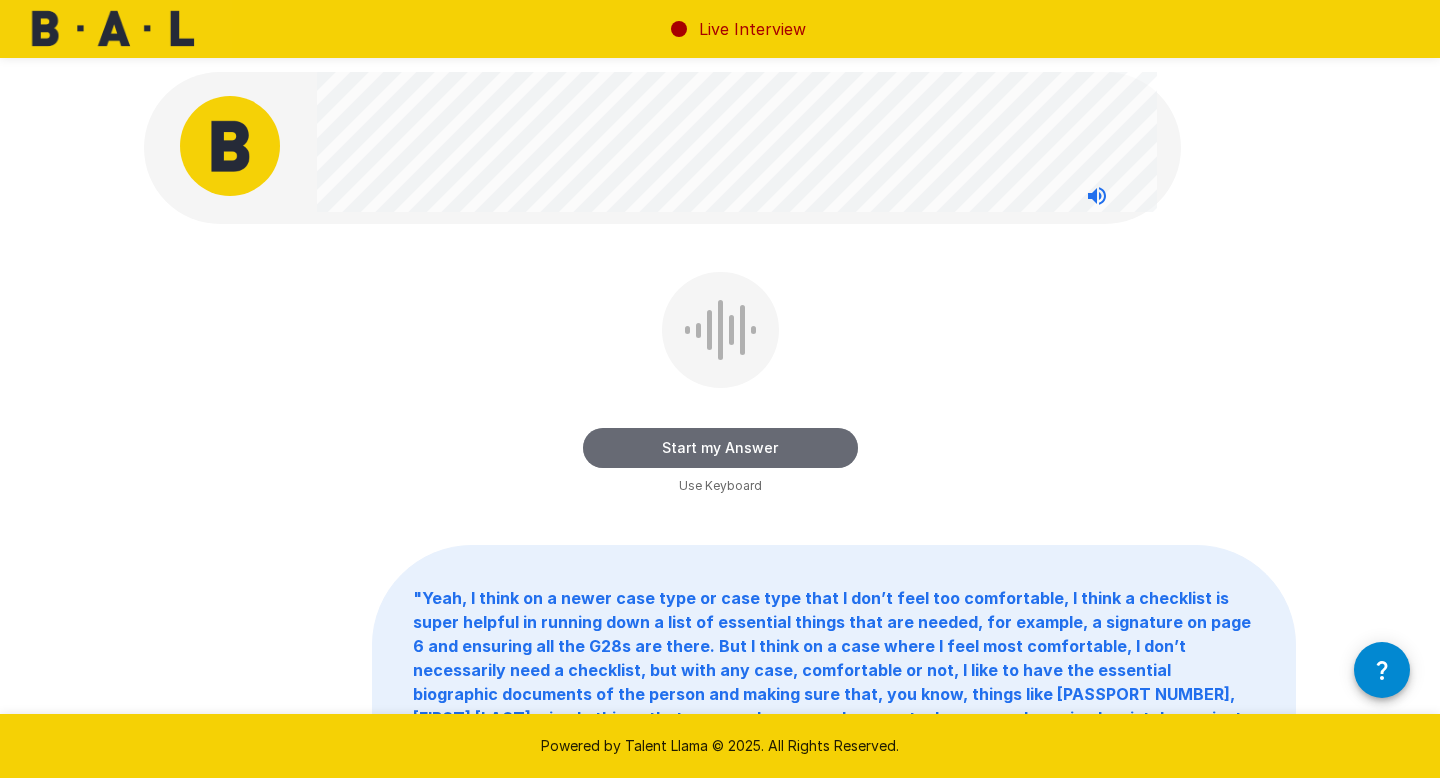 click on "Start my Answer" at bounding box center (720, 448) 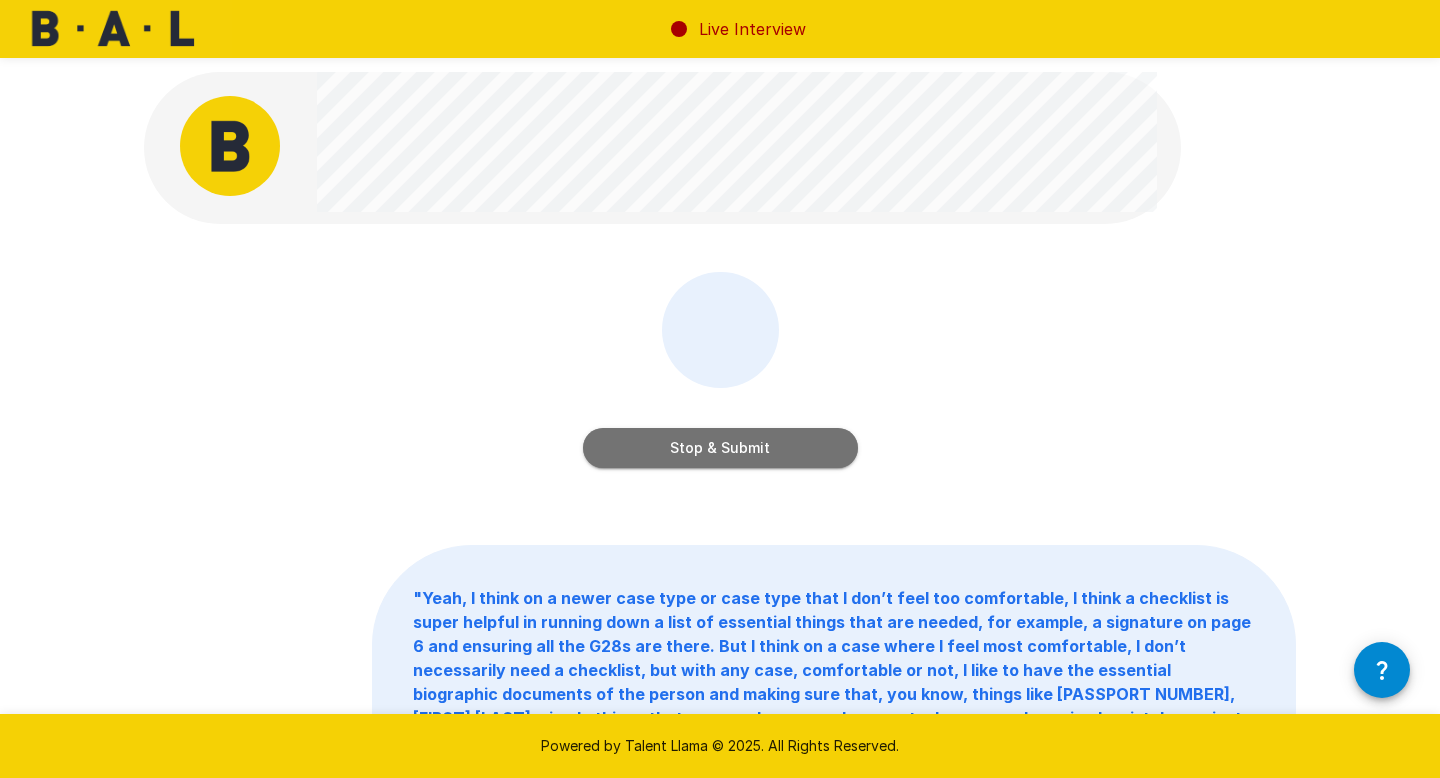 click on "Stop & Submit" at bounding box center (720, 448) 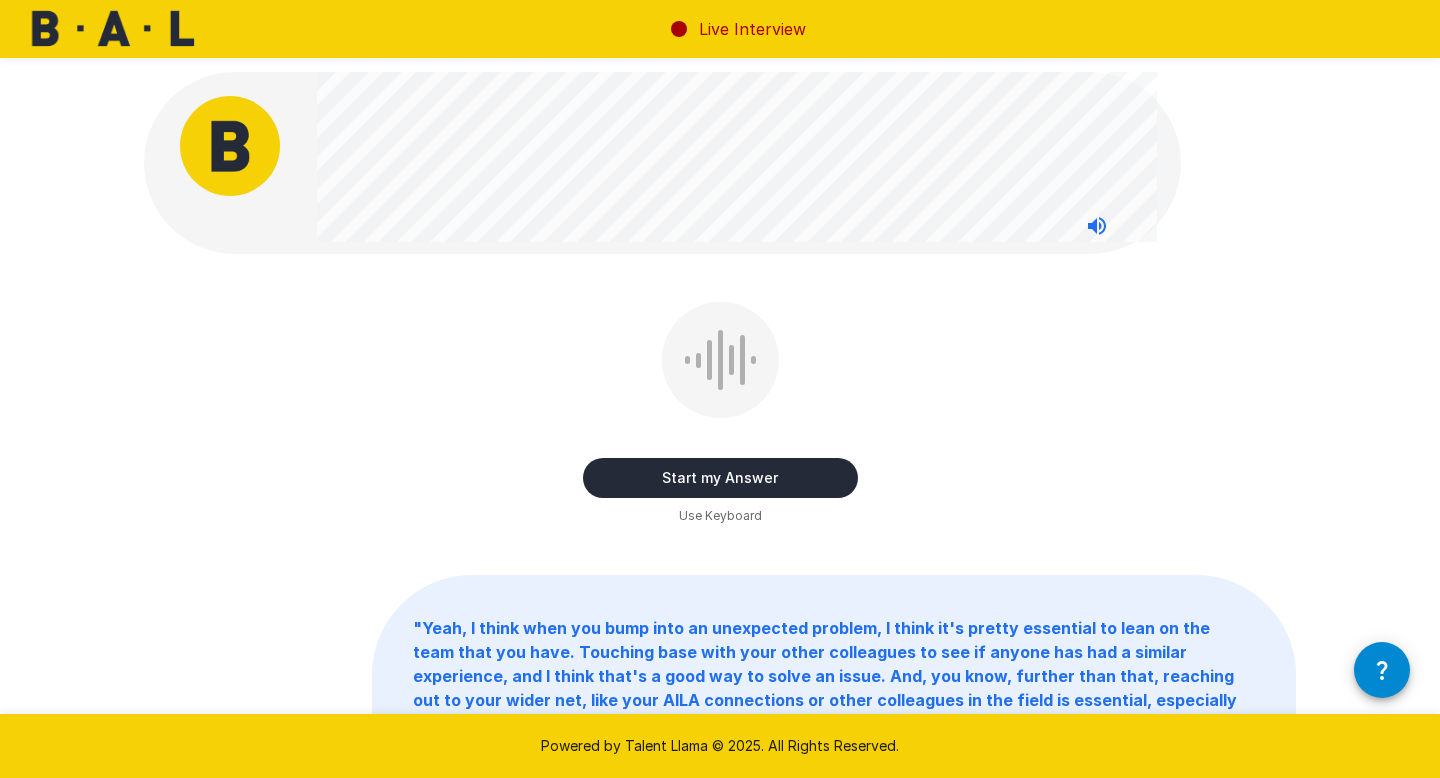 click on "Start my Answer" at bounding box center [720, 478] 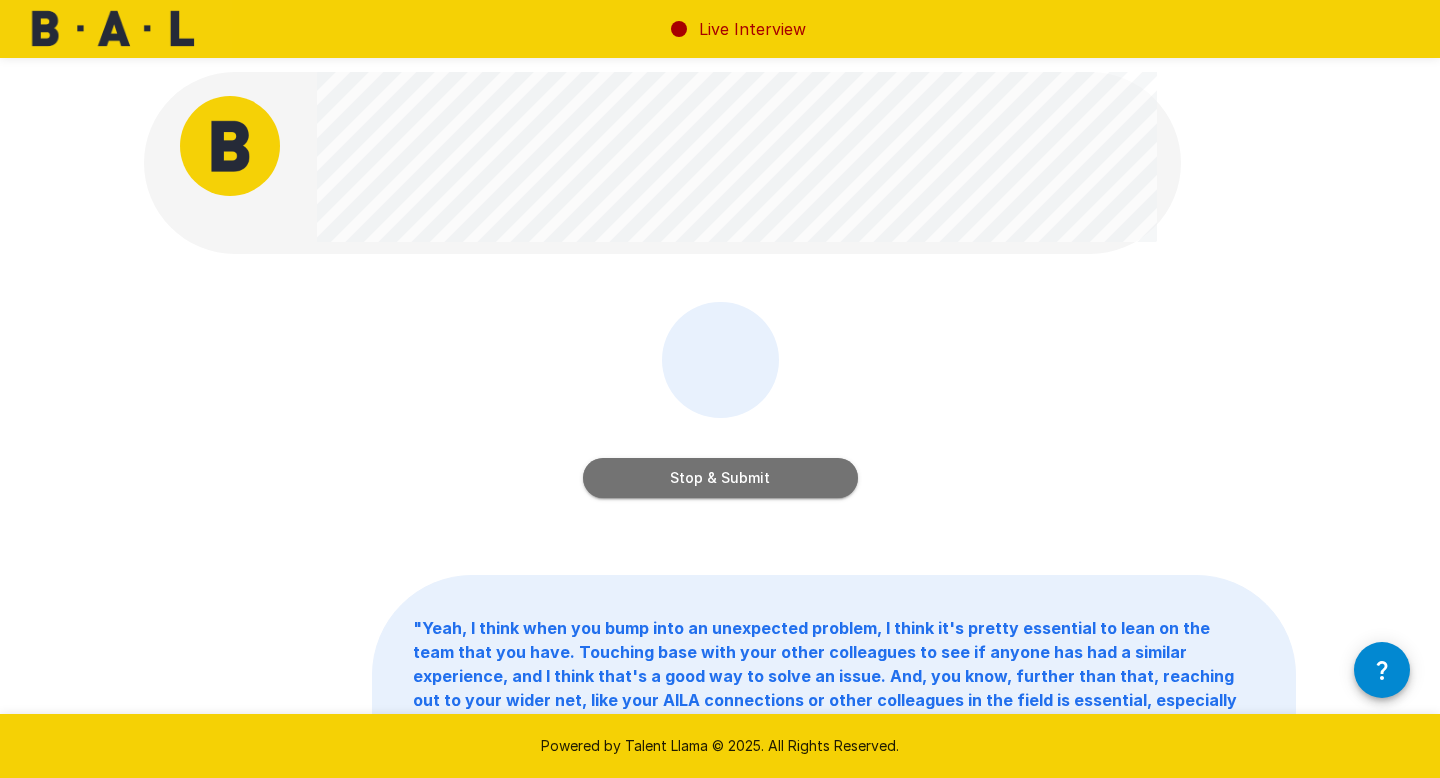 click on "Stop & Submit" at bounding box center [720, 478] 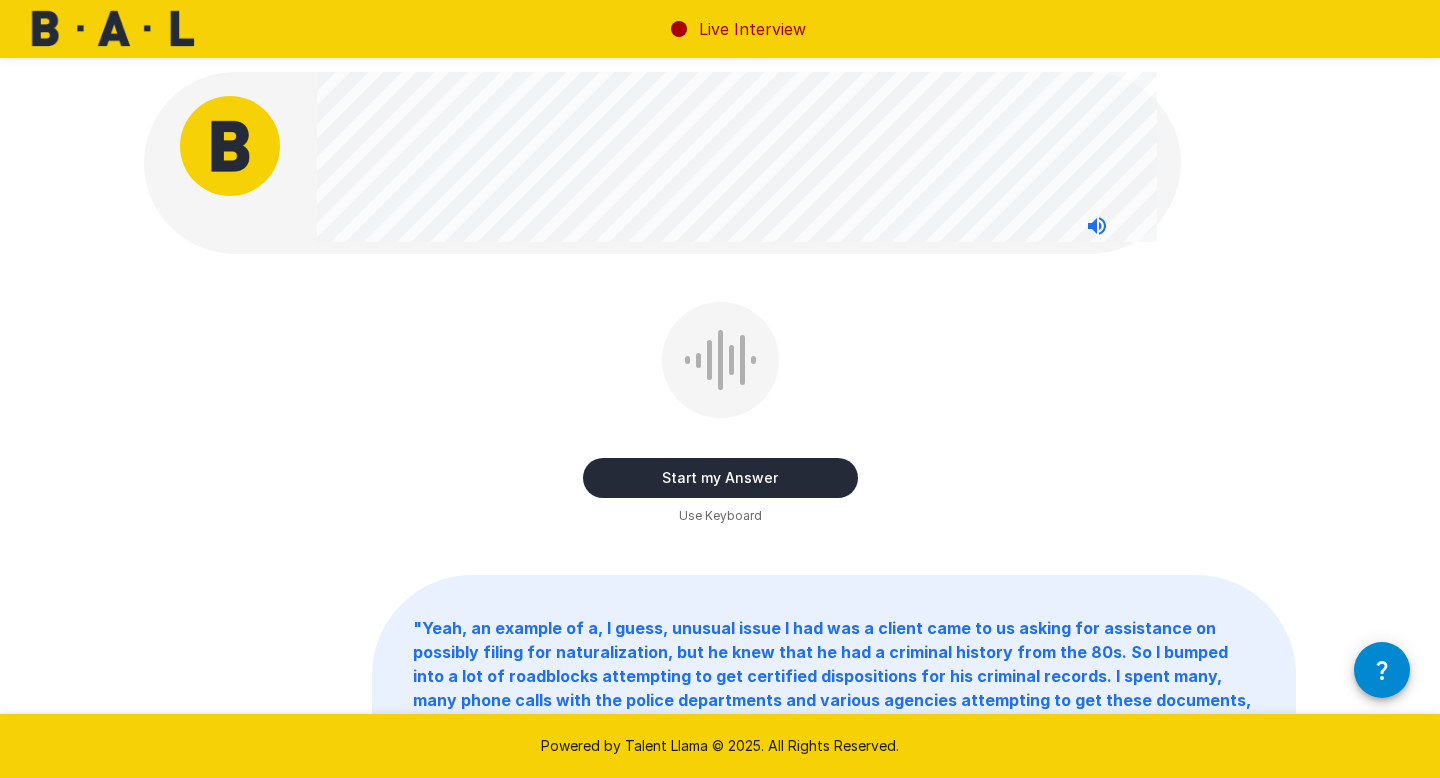 click on "Start my Answer" at bounding box center (720, 478) 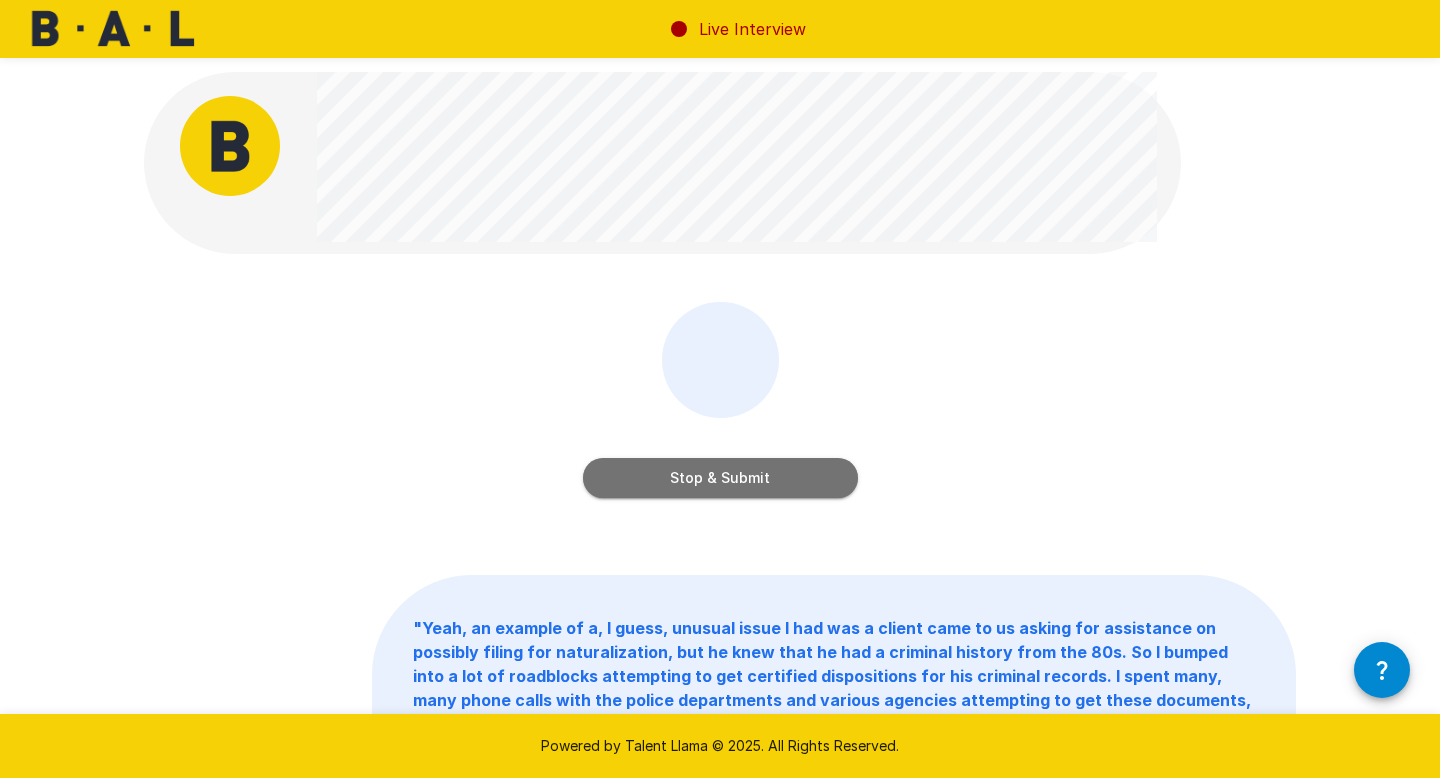 click on "Stop & Submit" at bounding box center [720, 478] 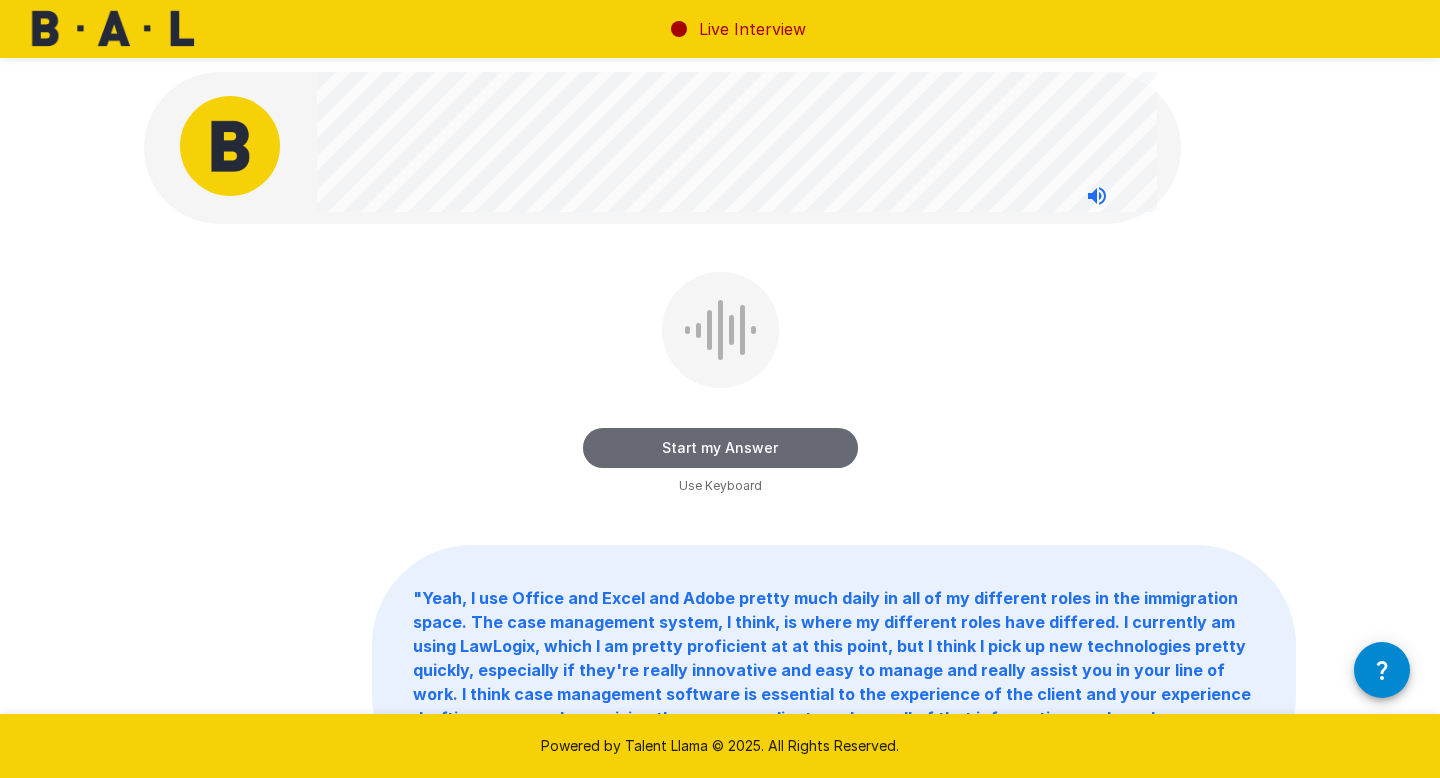 click on "Start my Answer" at bounding box center (720, 448) 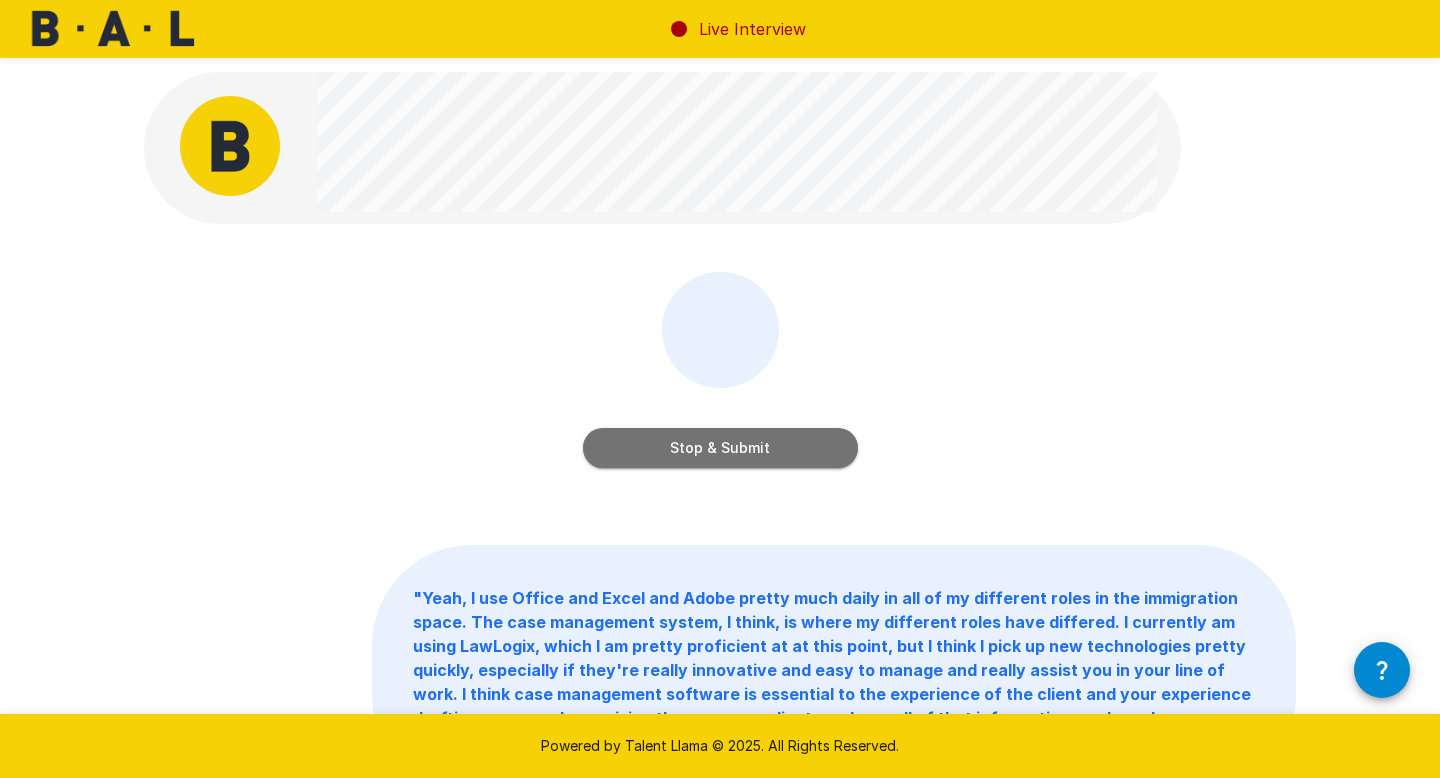 click on "Stop & Submit" at bounding box center (720, 448) 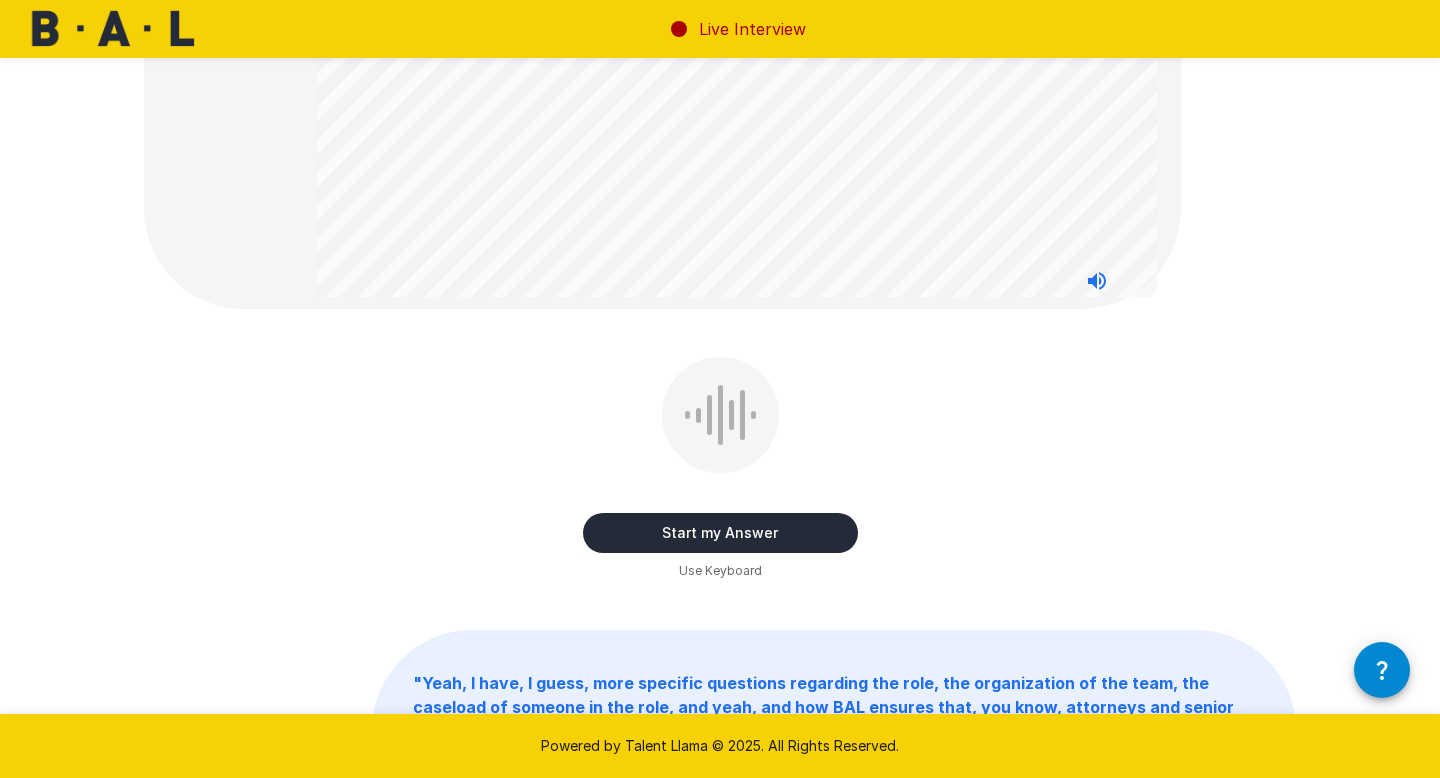 scroll, scrollTop: 241, scrollLeft: 0, axis: vertical 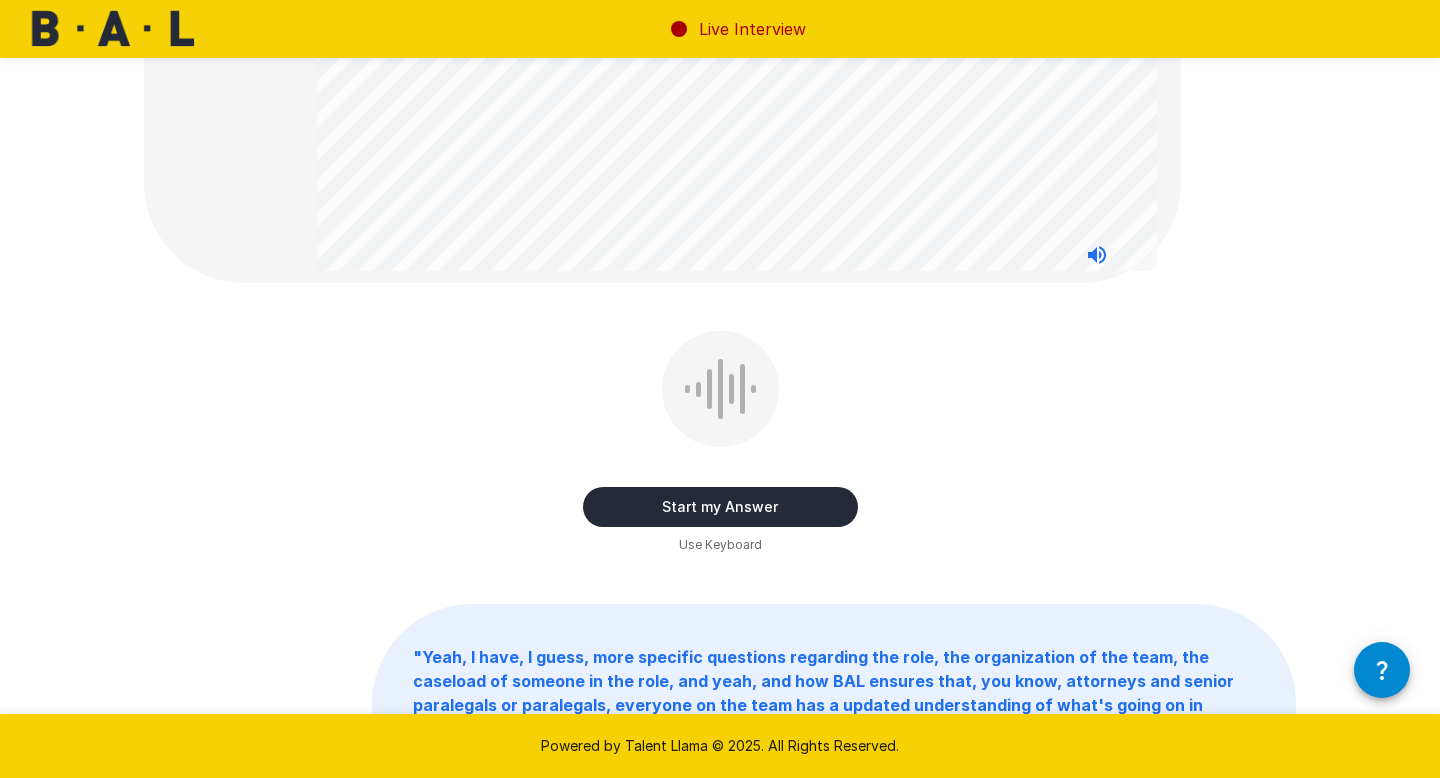 click on "Start my Answer" at bounding box center [720, 507] 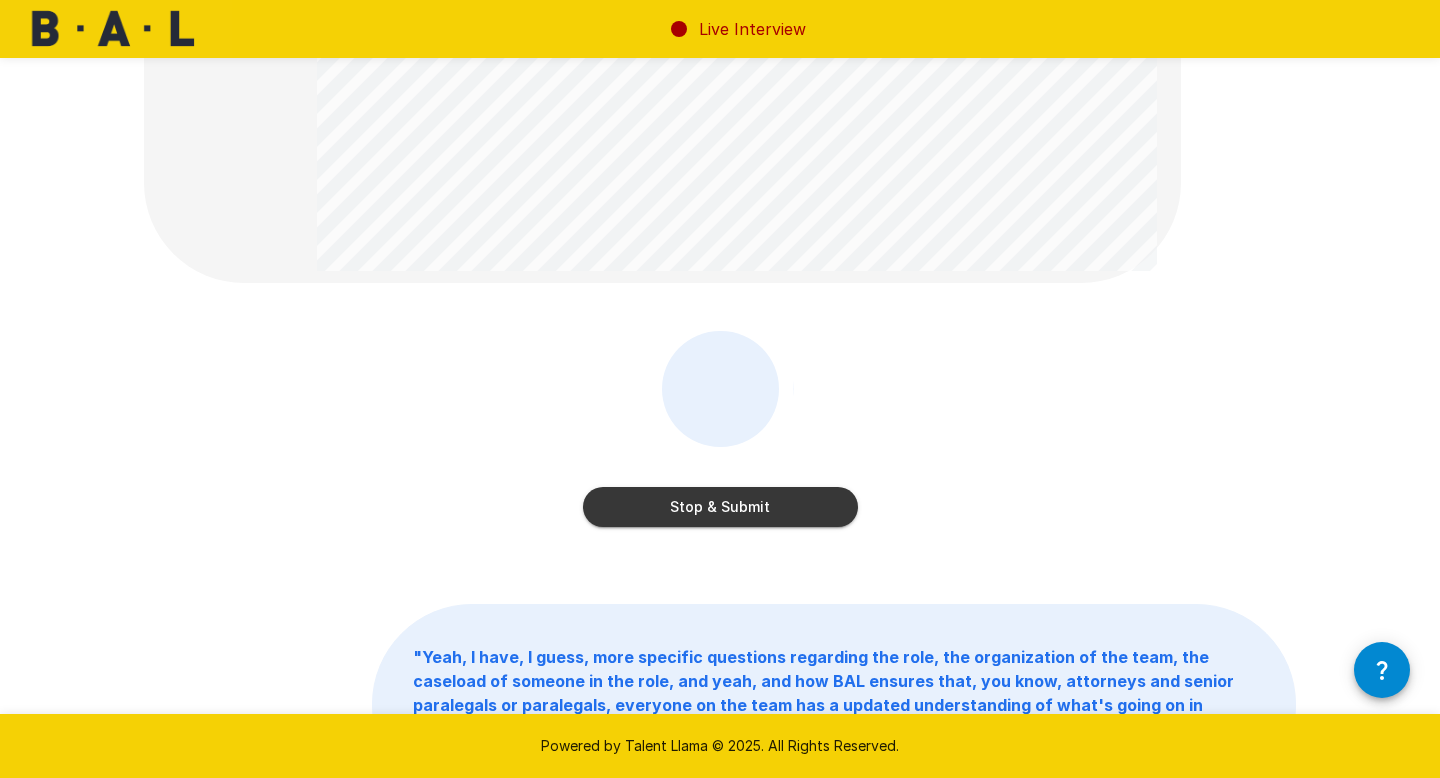 click on "Stop & Submit" at bounding box center (720, 507) 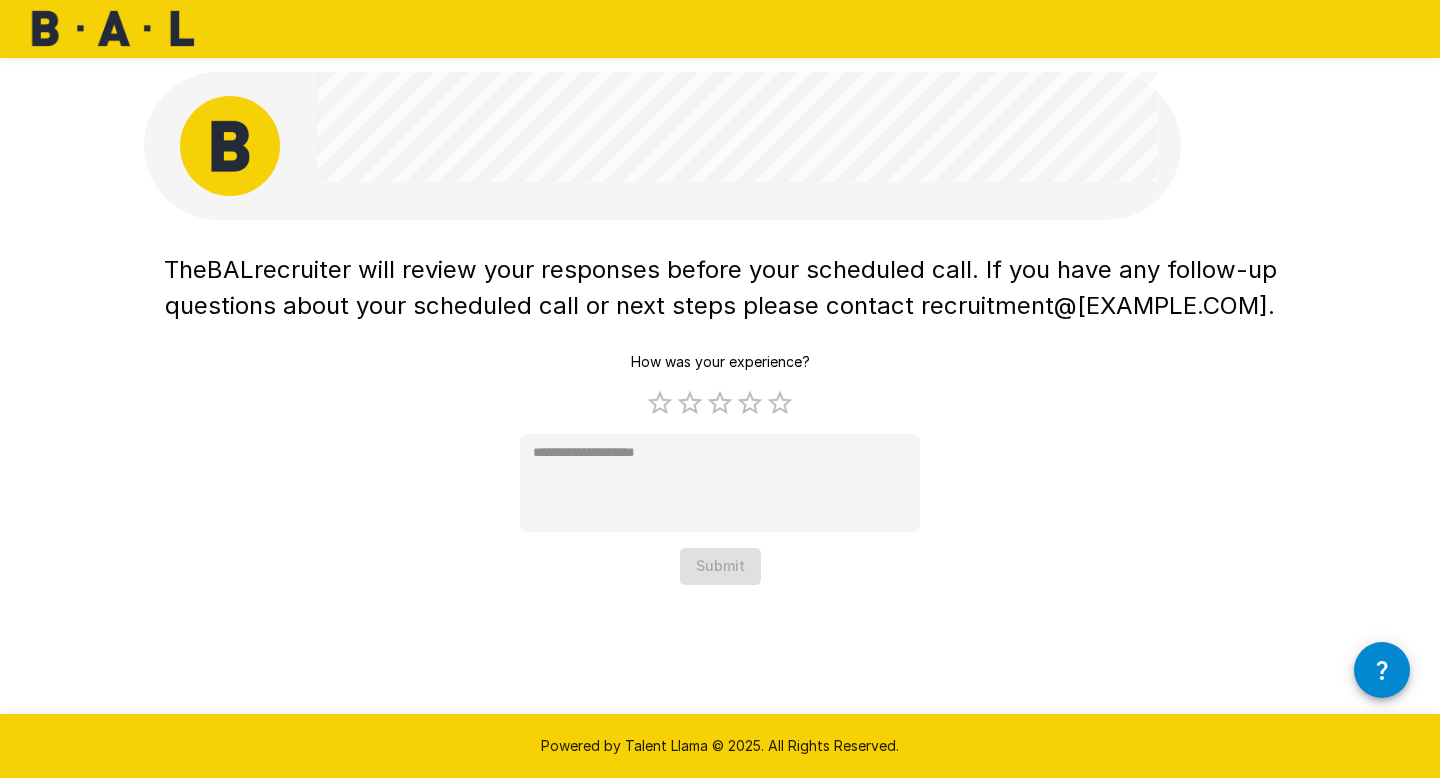 scroll, scrollTop: 0, scrollLeft: 0, axis: both 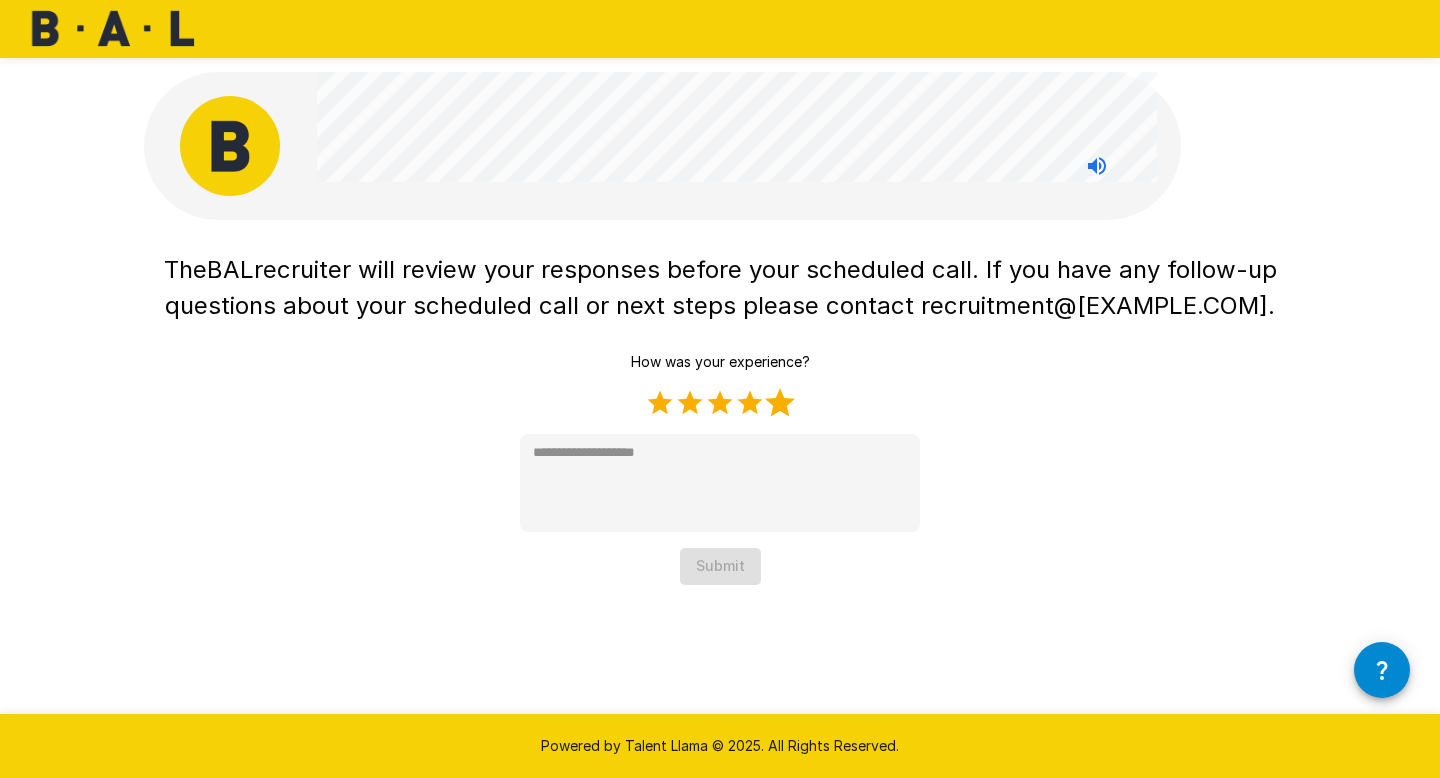 click on "5 Stars" at bounding box center (780, 403) 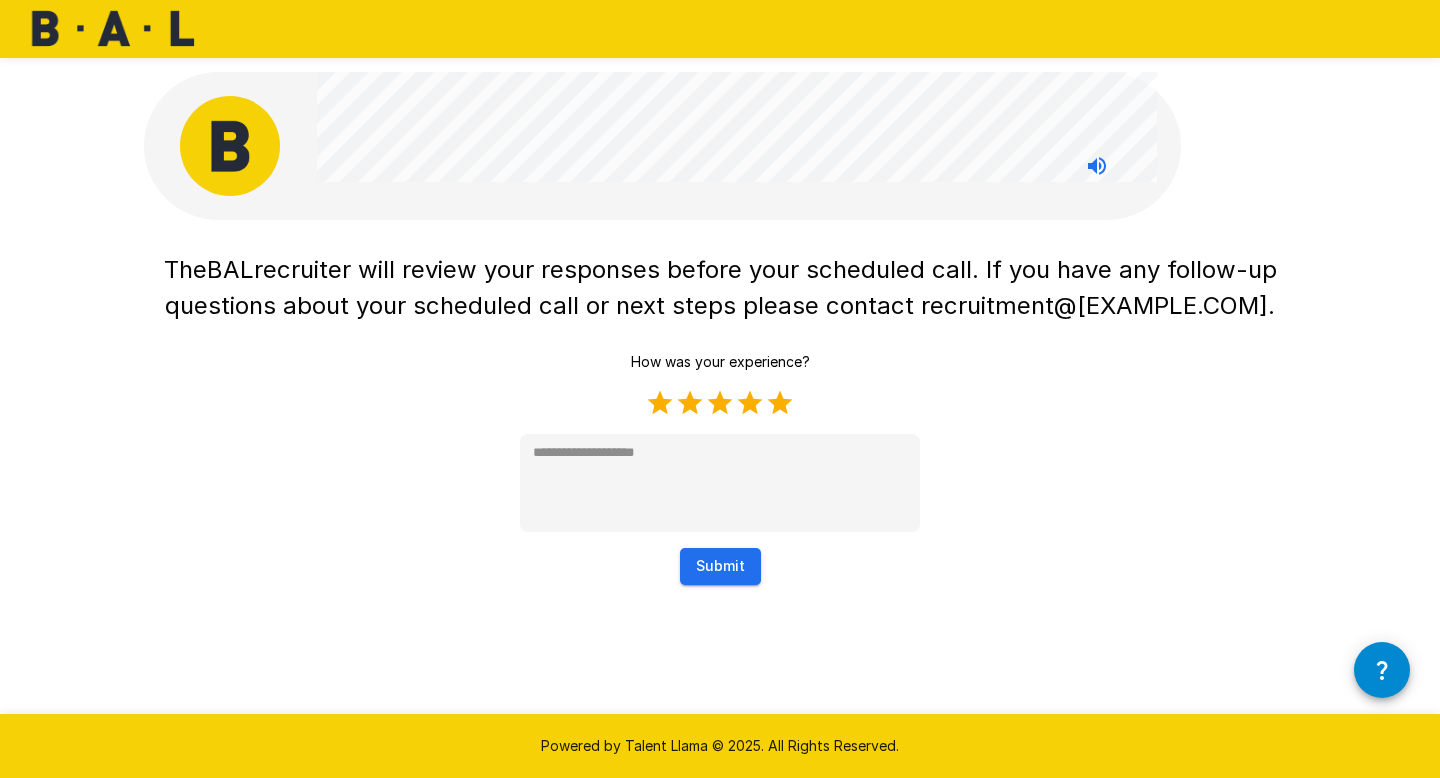 type on "*" 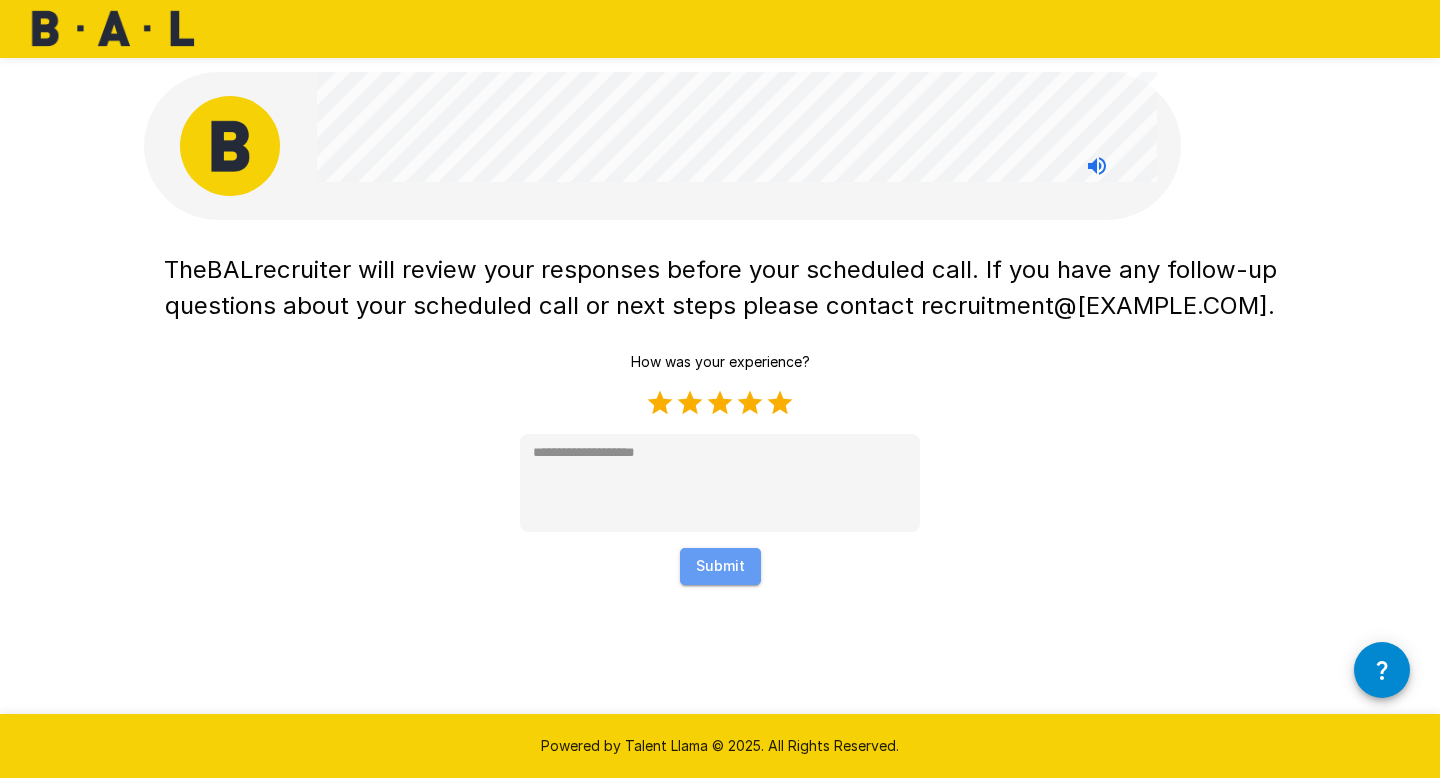 click on "Submit" at bounding box center [720, 566] 